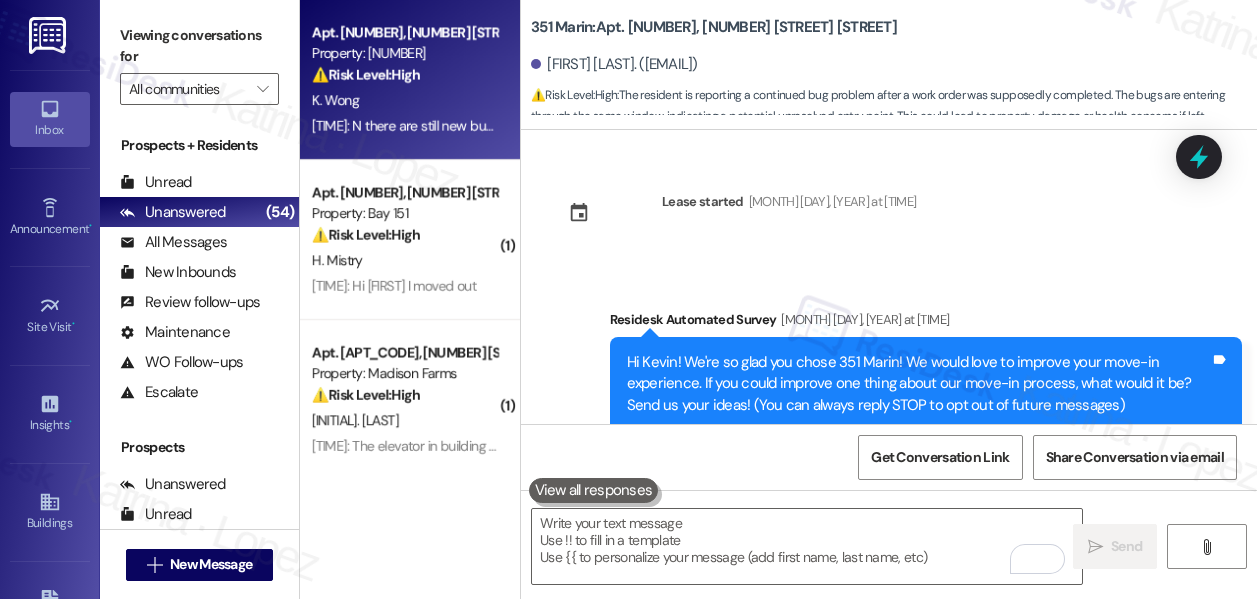 click on "Got it! I'll go ahead and submit a work order on your behalf so I can notify the team as well. Do we have your permission to enter your home?" at bounding box center [918, 7171] 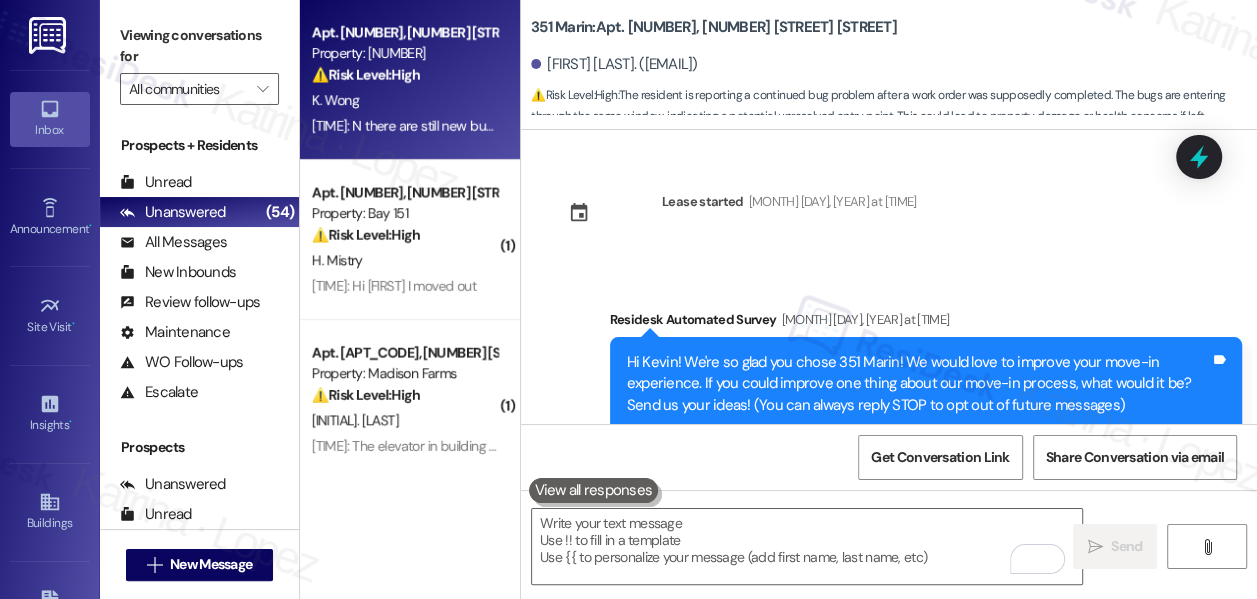 scroll, scrollTop: 5, scrollLeft: 0, axis: vertical 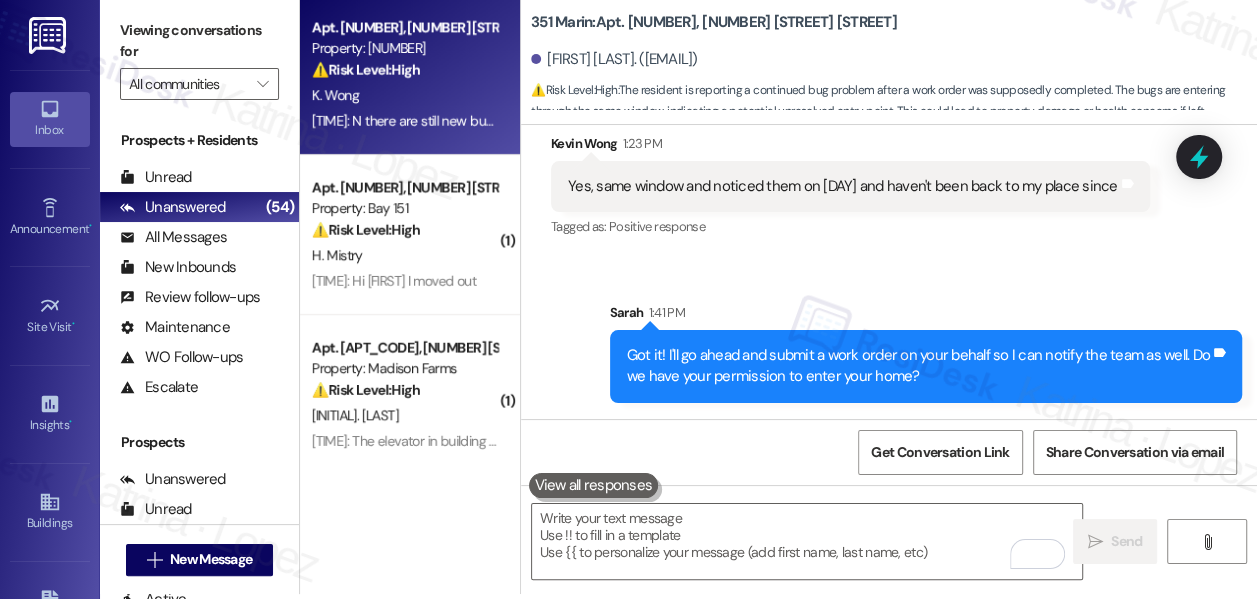 click on "Yes, same window and noticed them on [DAY] and haven't been back to my place since" at bounding box center (843, 186) 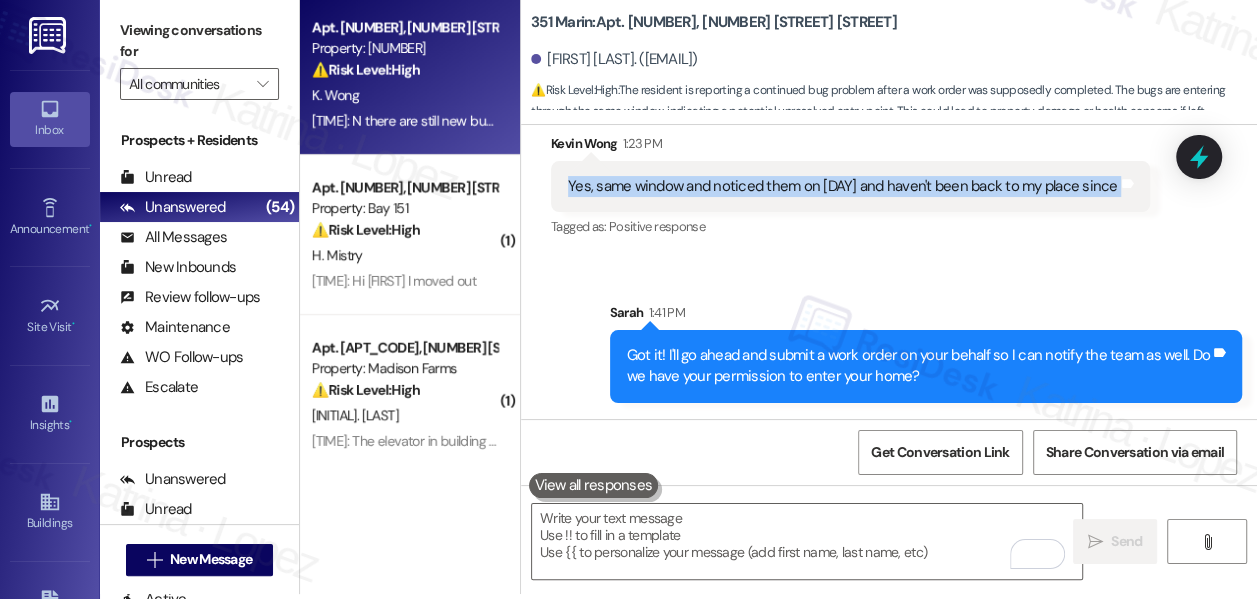 click on "Yes, same window and noticed them on [DAY] and haven't been back to my place since" at bounding box center (843, 186) 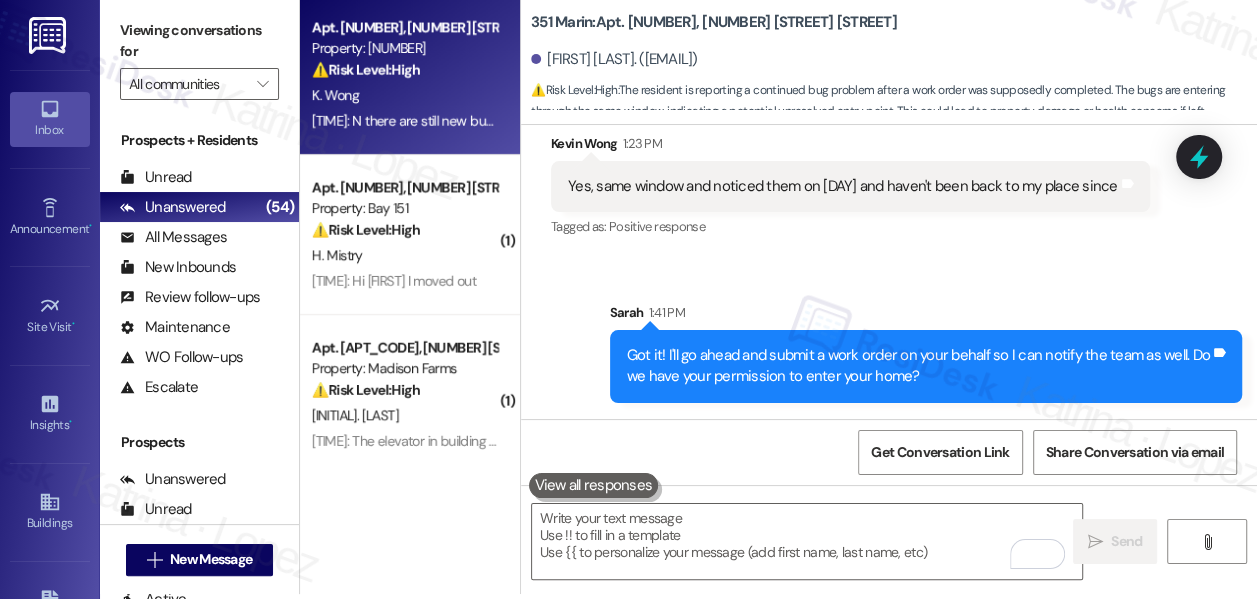click on "Got it! I'll go ahead and submit a work order on your behalf so I can notify the team as well. Do we have your permission to enter your home?" at bounding box center [918, 366] 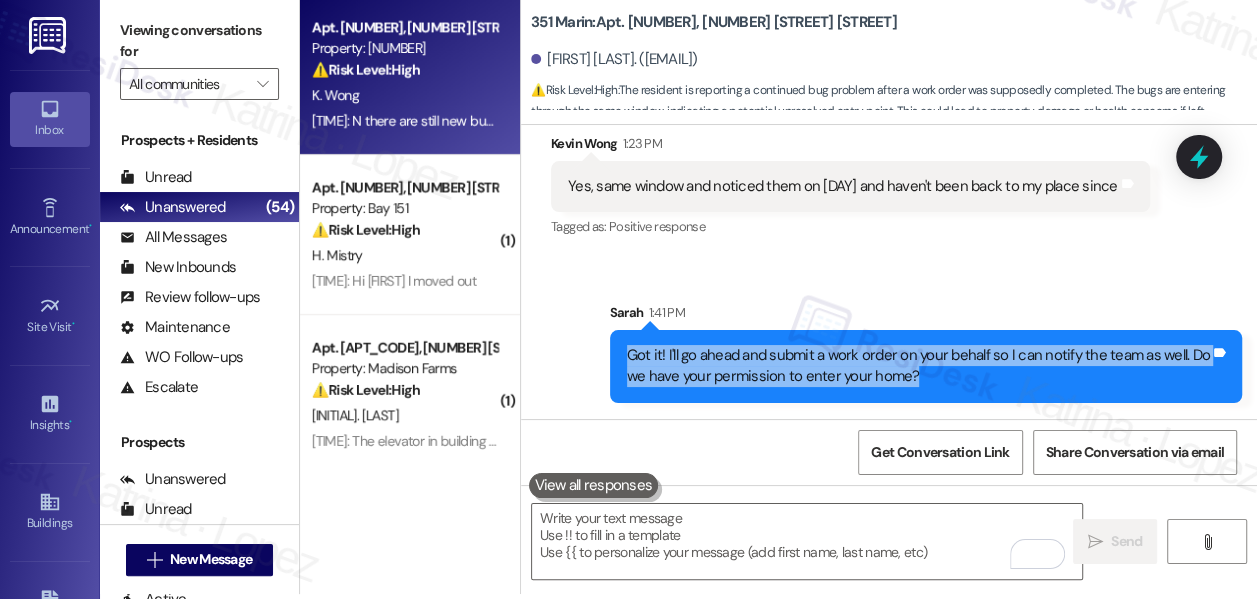 click on "Got it! I'll go ahead and submit a work order on your behalf so I can notify the team as well. Do we have your permission to enter your home?" at bounding box center (918, 366) 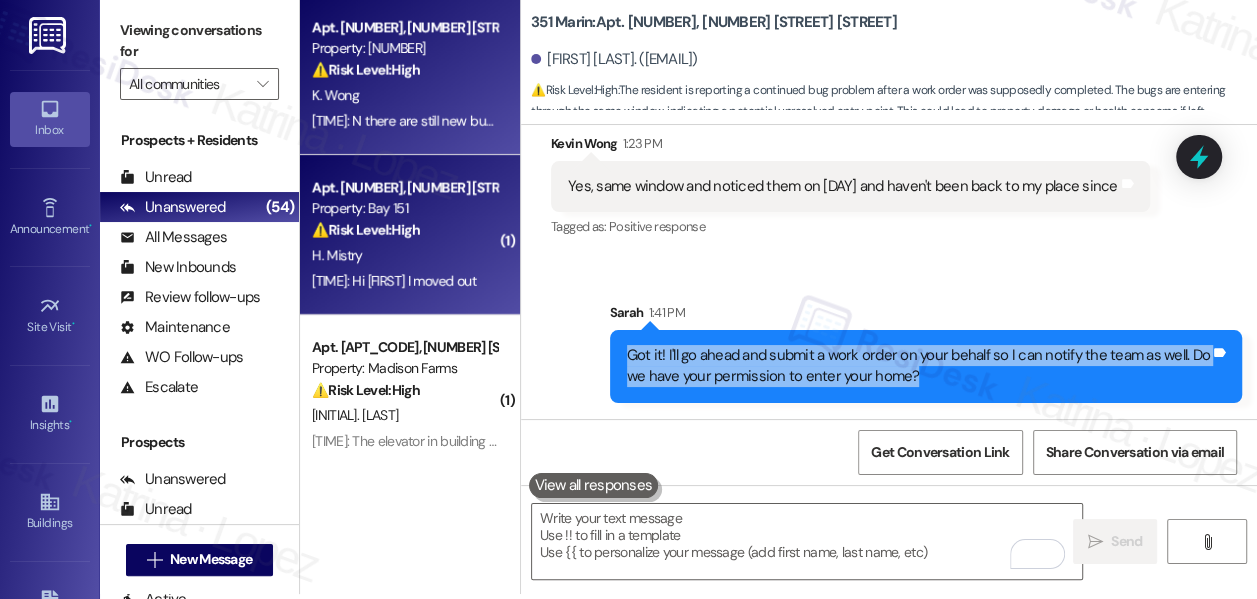 click on "[TIME]: Hi [FIRST]
I moved out  [TIME]: Hi [FIRST]
I moved out" at bounding box center [394, 281] 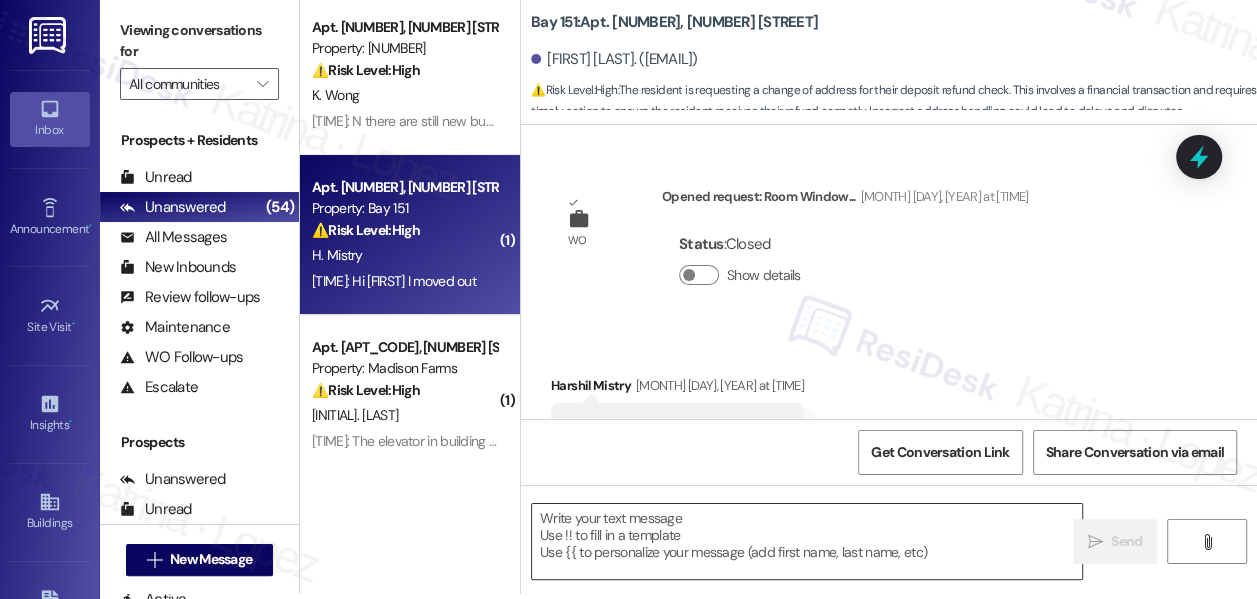 click at bounding box center [807, 541] 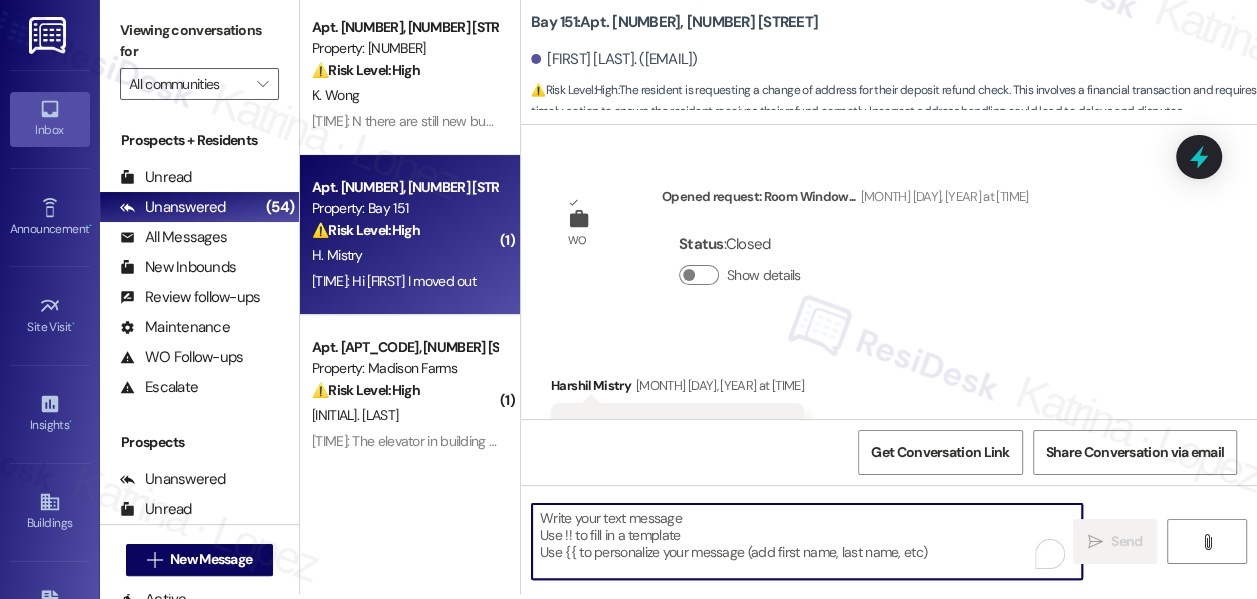 click at bounding box center (807, 541) 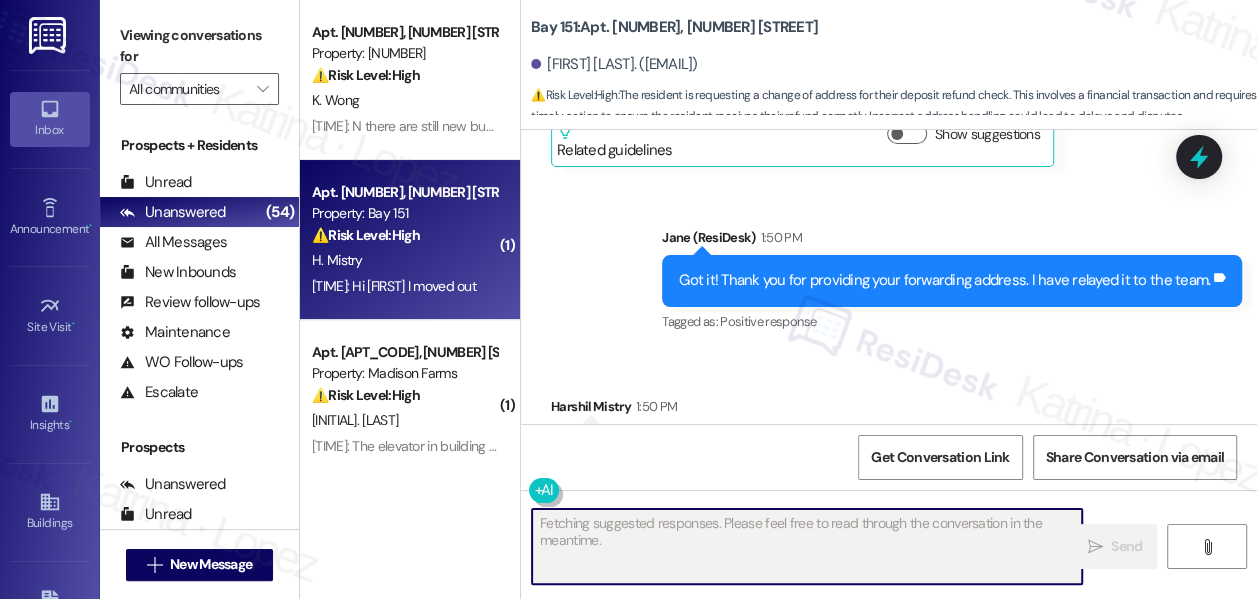scroll, scrollTop: 75230, scrollLeft: 0, axis: vertical 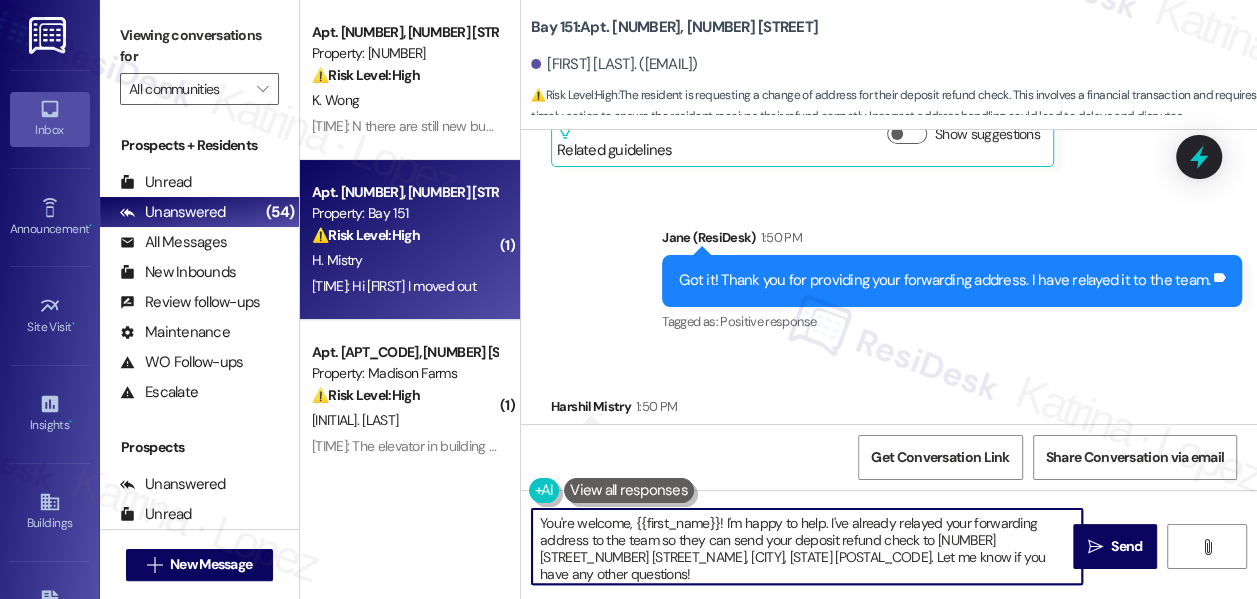 drag, startPoint x: 917, startPoint y: 527, endPoint x: 872, endPoint y: 519, distance: 45.705578 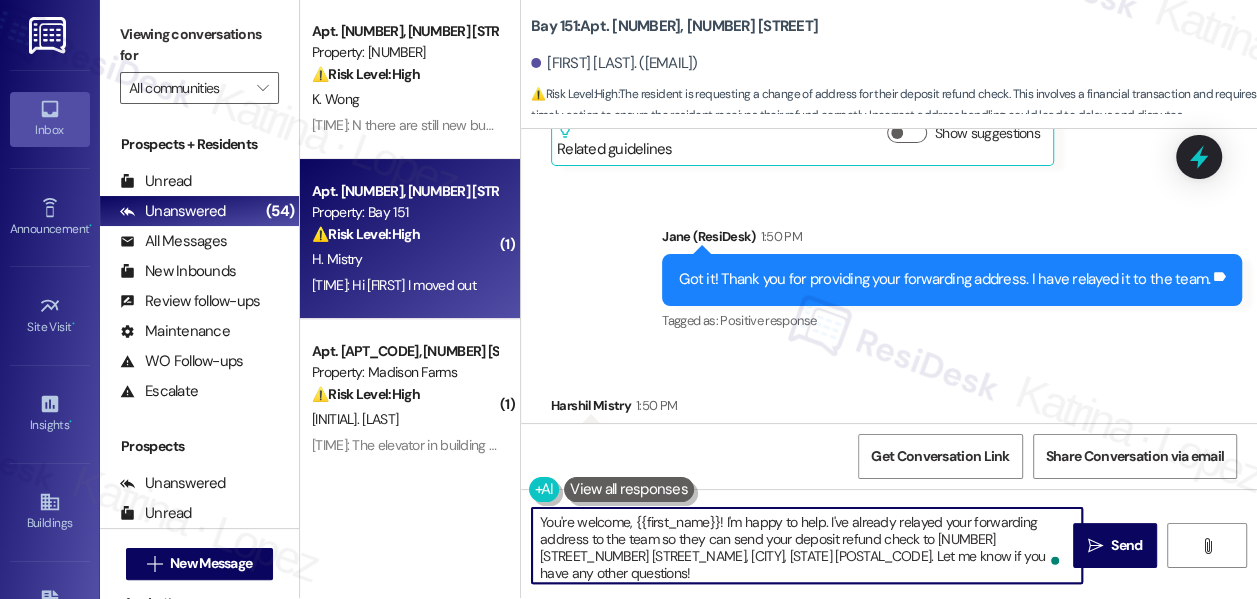 scroll, scrollTop: 5, scrollLeft: 0, axis: vertical 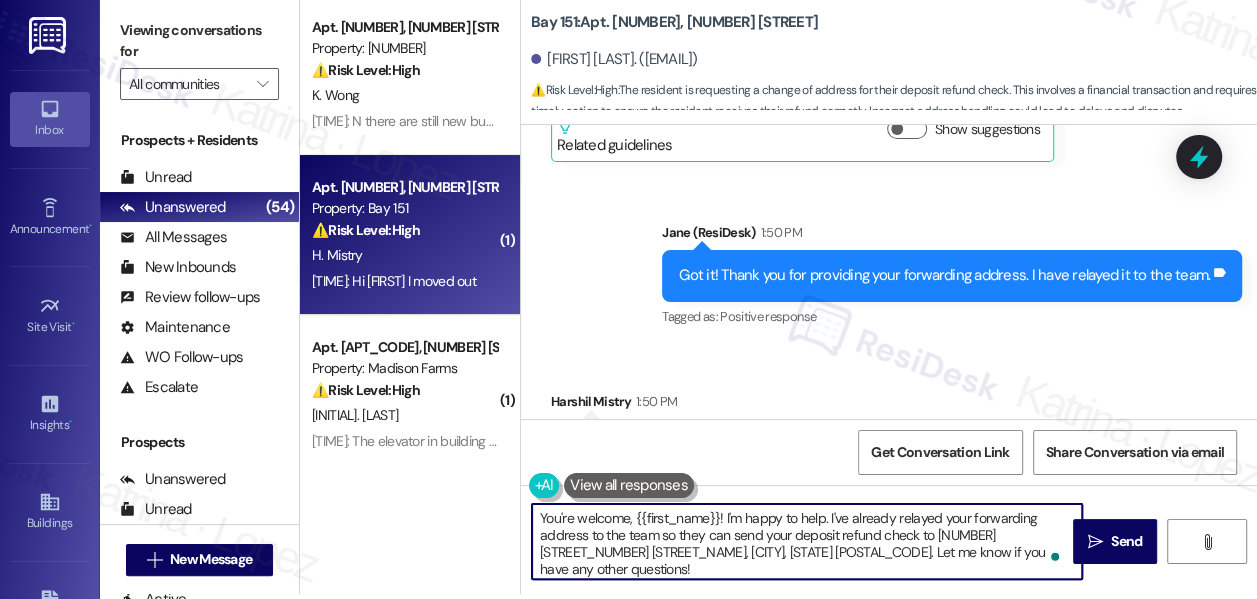 click on "You're welcome, {{first_name}}! I'm happy to help. I've already relayed your forwarding address to the team so they can send your deposit refund check to [NUMBER] [STREET_NUMBER] [STREET_NAME], [CITY], [STATE] [POSTAL_CODE]. Let me know if you have any other questions!" at bounding box center [807, 541] 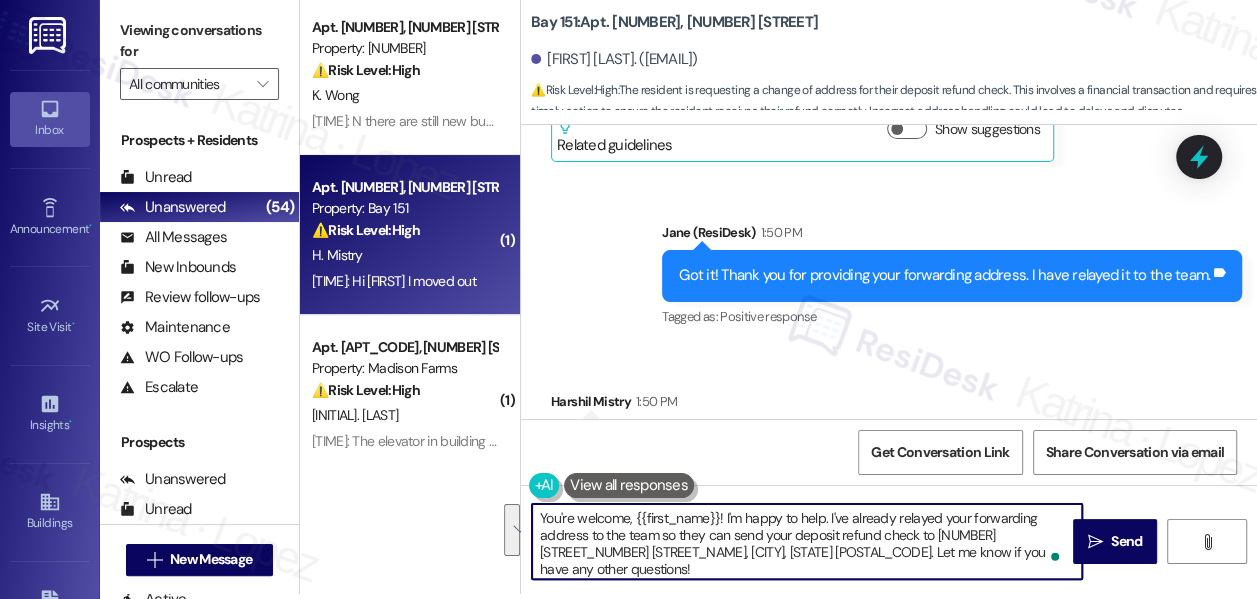 drag, startPoint x: 656, startPoint y: 553, endPoint x: 832, endPoint y: 515, distance: 180.05554 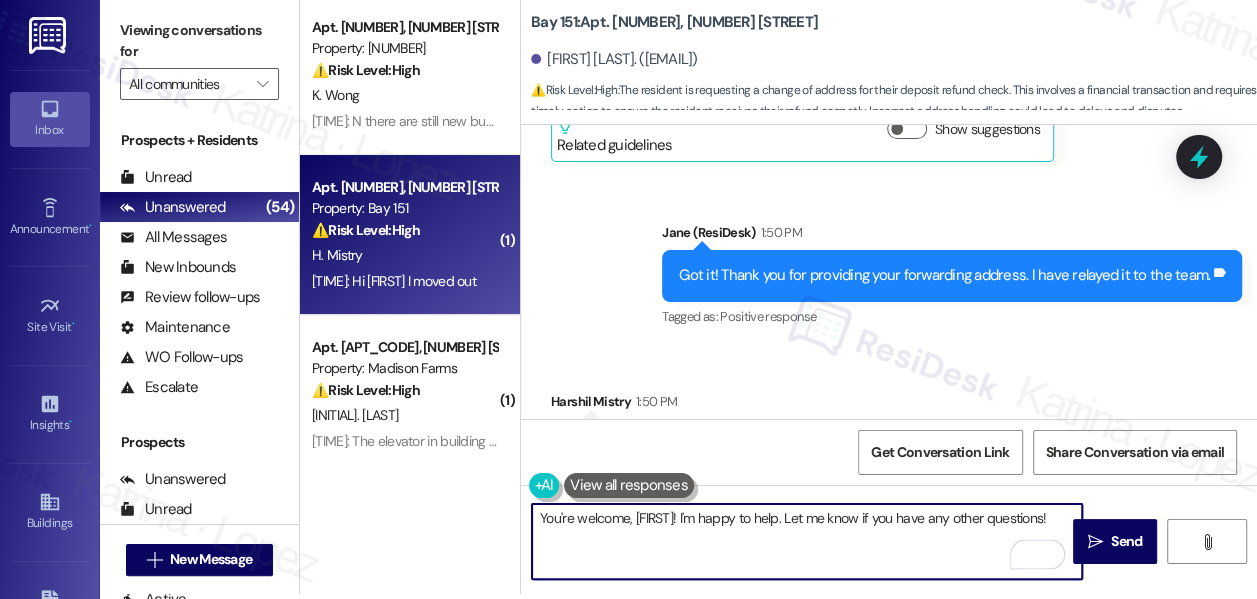 click on "You're welcome, [FIRST]! I'm happy to help. Let me know if you have any other questions!" at bounding box center [807, 541] 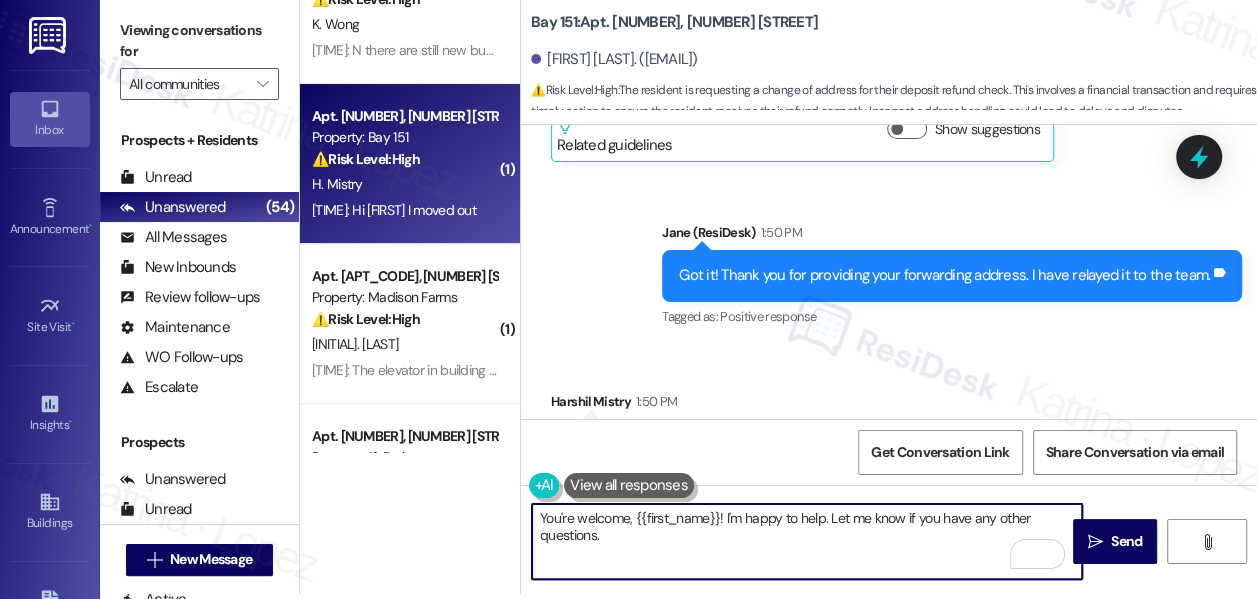 scroll, scrollTop: 181, scrollLeft: 0, axis: vertical 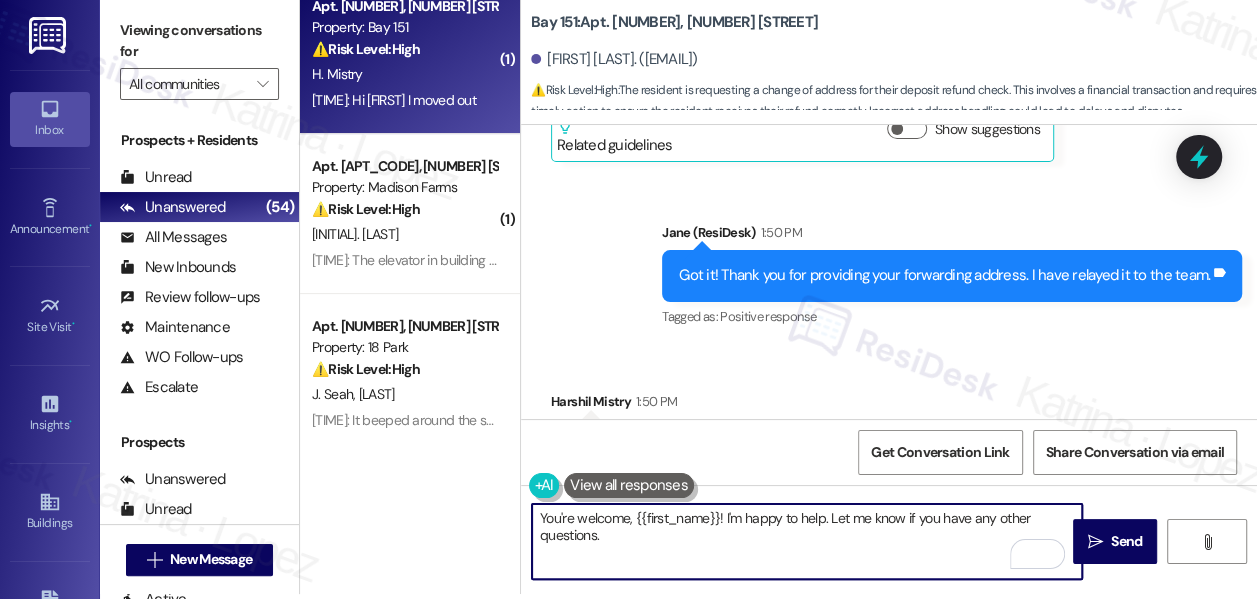 click on "You're welcome, {{first_name}}! I'm happy to help. Let me know if you have any other questions." at bounding box center (807, 541) 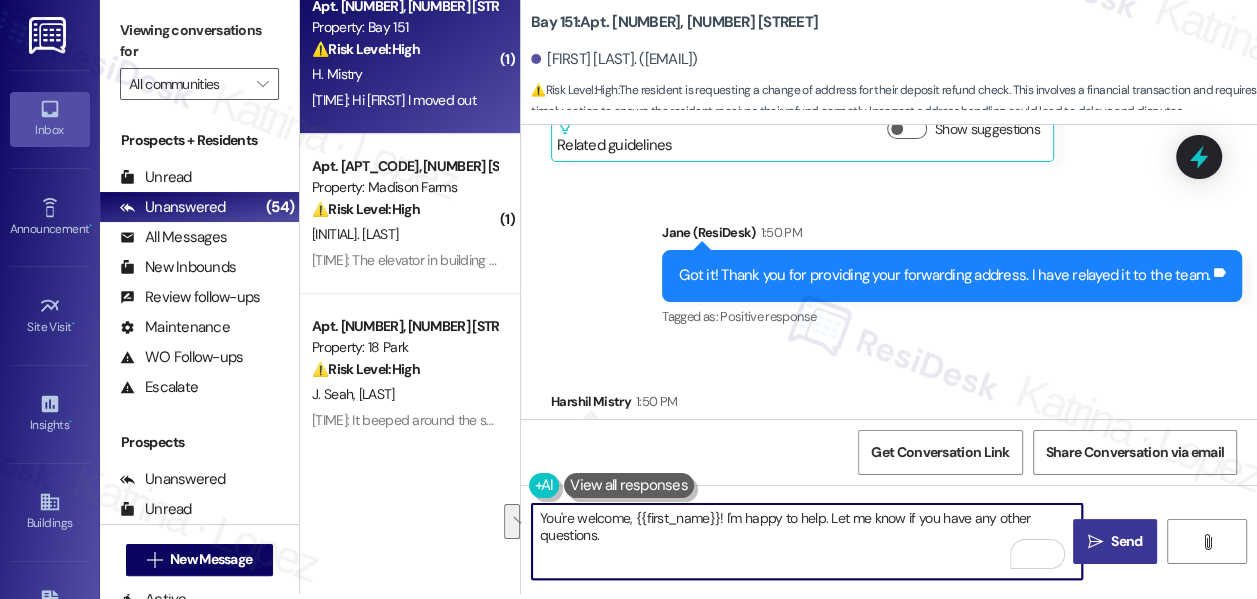 type on "You're welcome, {{first_name}}! I'm happy to help. Let me know if you have any other questions." 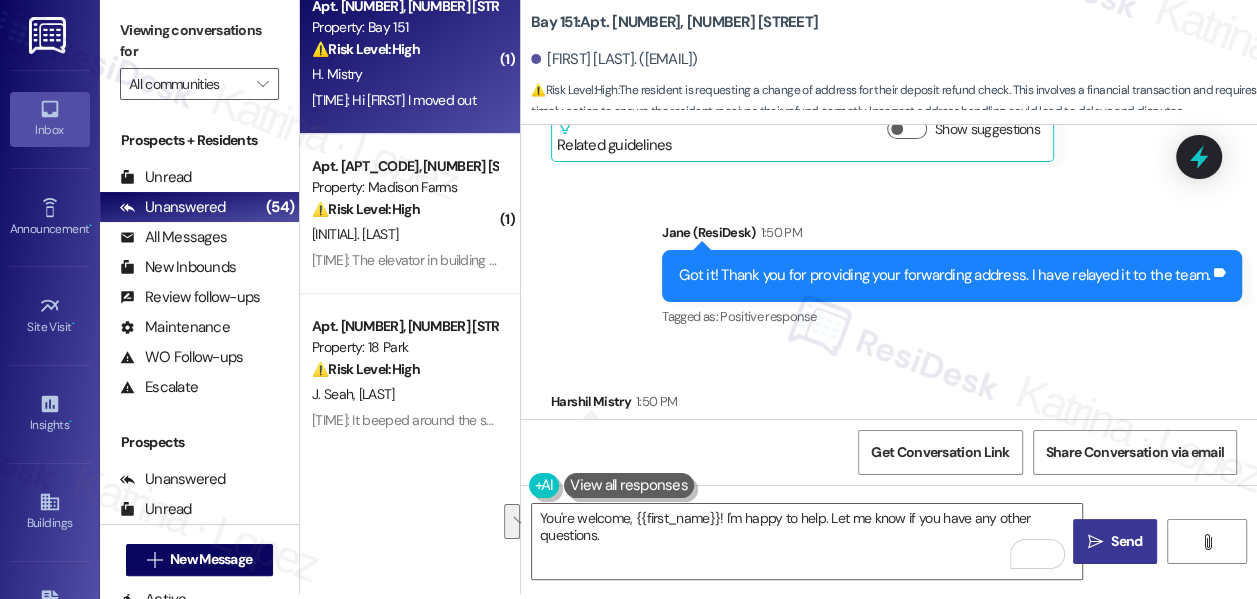 click on "" at bounding box center [1095, 542] 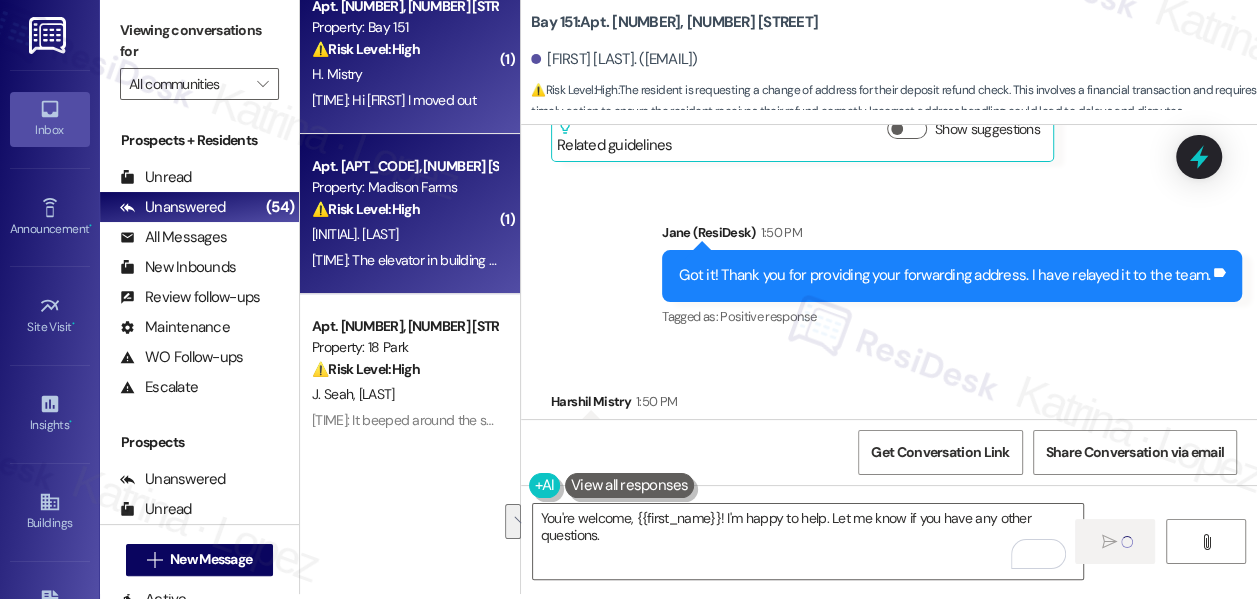 click on "[INITIAL]. [LAST]" at bounding box center (404, 234) 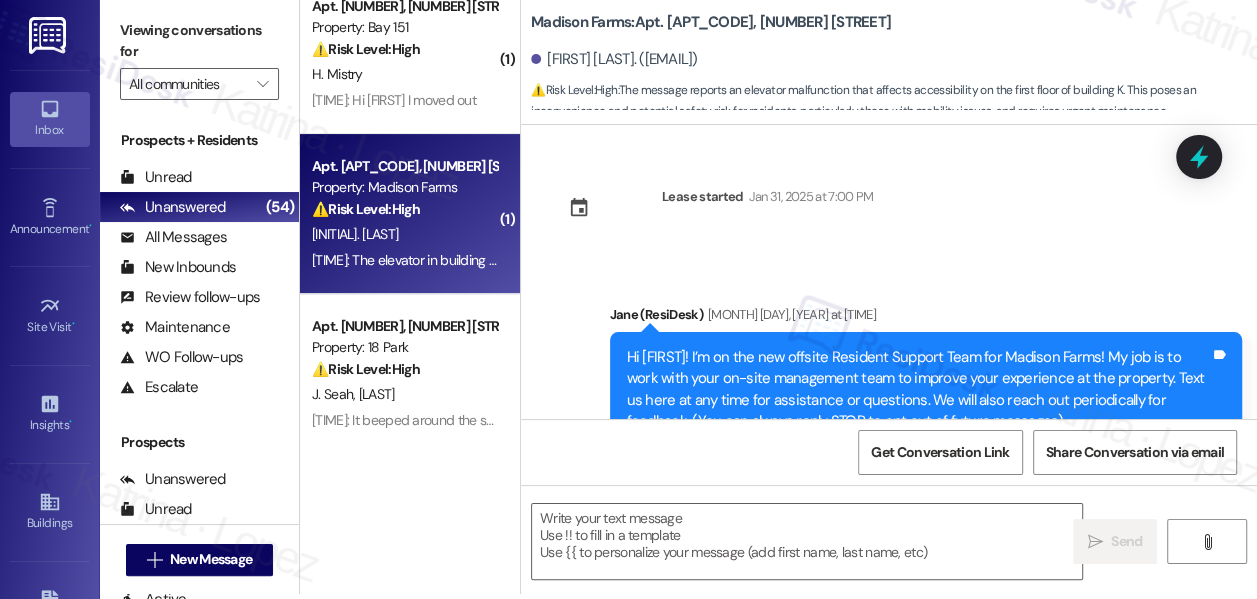 scroll, scrollTop: 0, scrollLeft: 0, axis: both 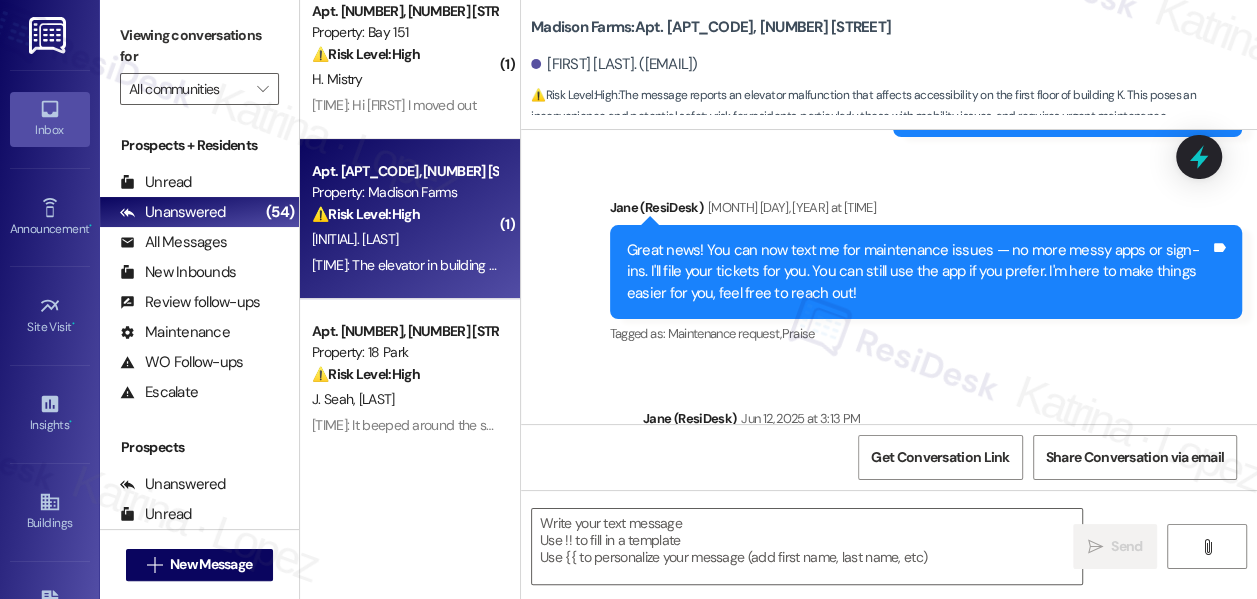 type on "Fetching suggested responses. Please feel free to read through the conversation in the meantime." 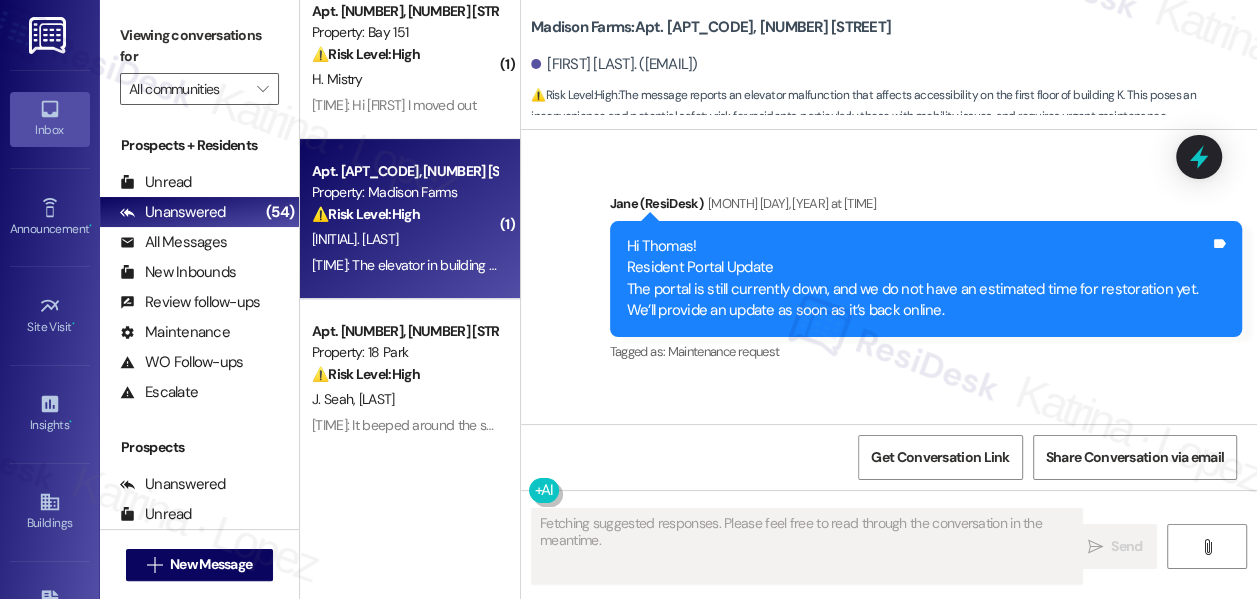 scroll, scrollTop: 2778, scrollLeft: 0, axis: vertical 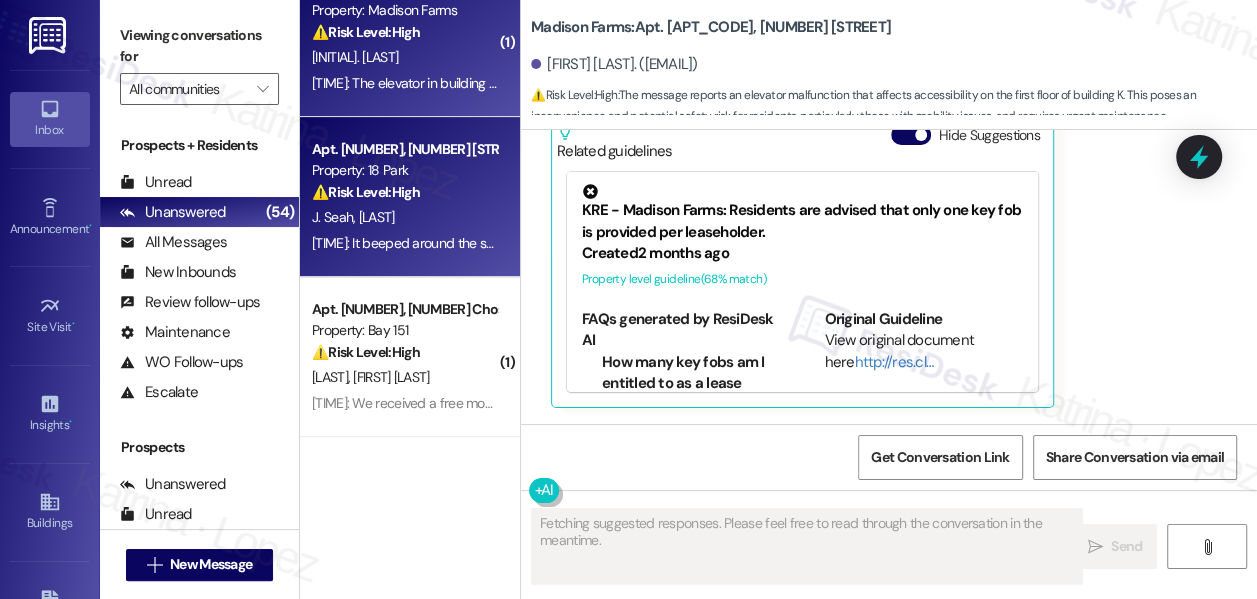 click on "J. Seah V. Ho" at bounding box center (404, 217) 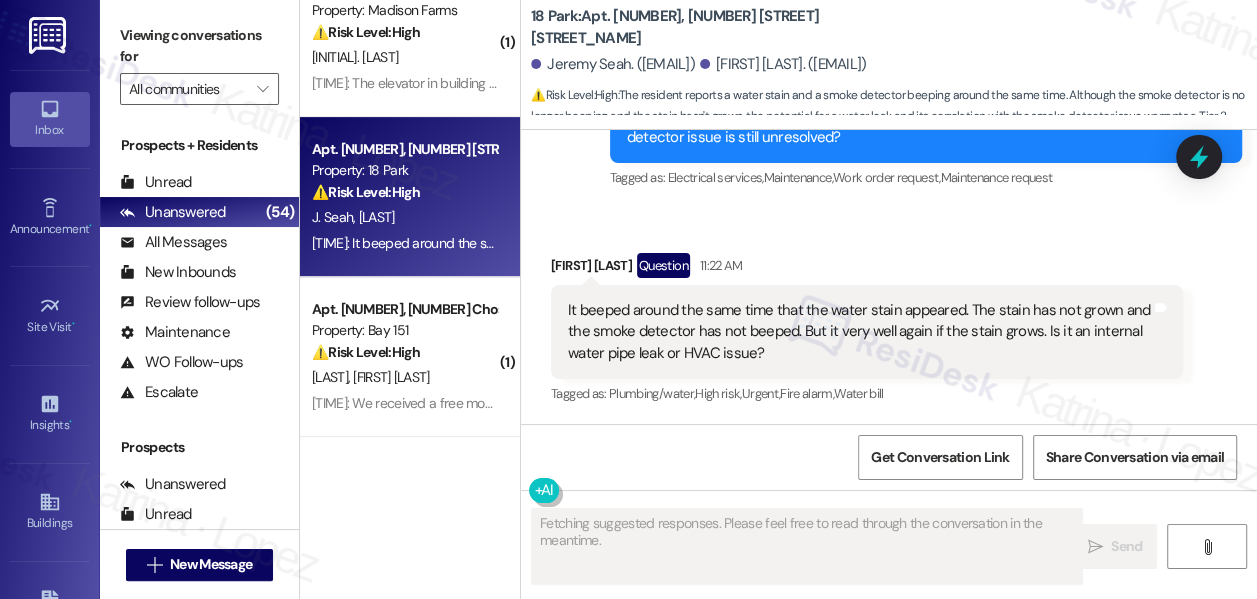 scroll, scrollTop: 3400, scrollLeft: 0, axis: vertical 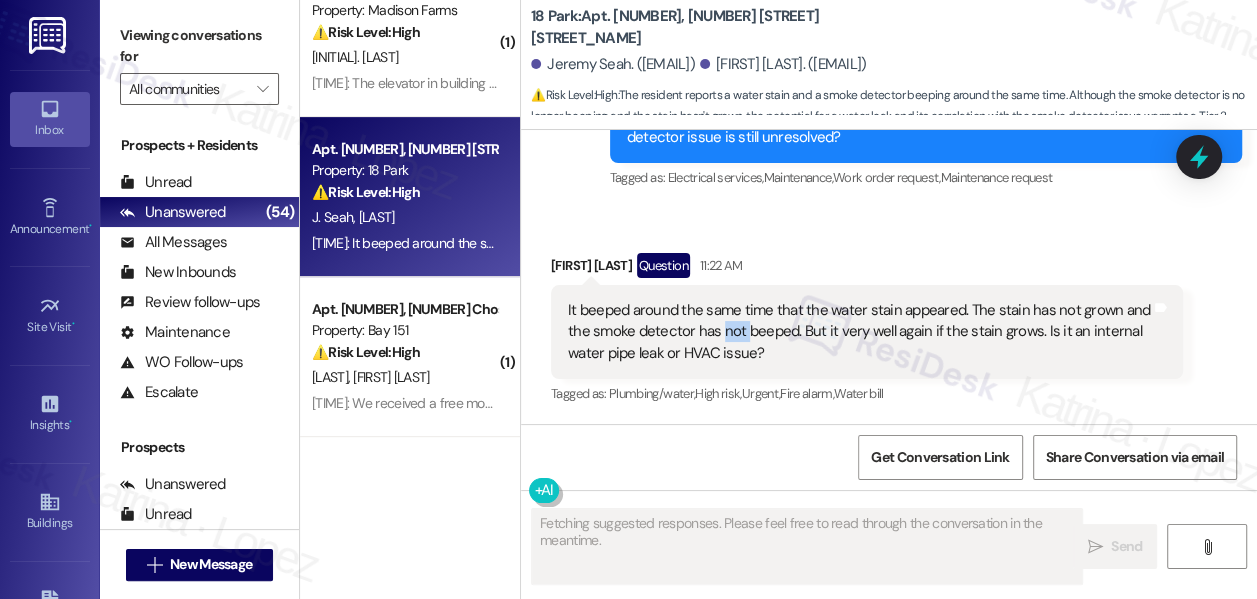 click on "It beeped around the same time that the water stain appeared. The stain has not grown and the smoke detector has not beeped. But it very well again if the stain grows. Is it an internal water pipe leak or HVAC issue?" at bounding box center [859, 332] 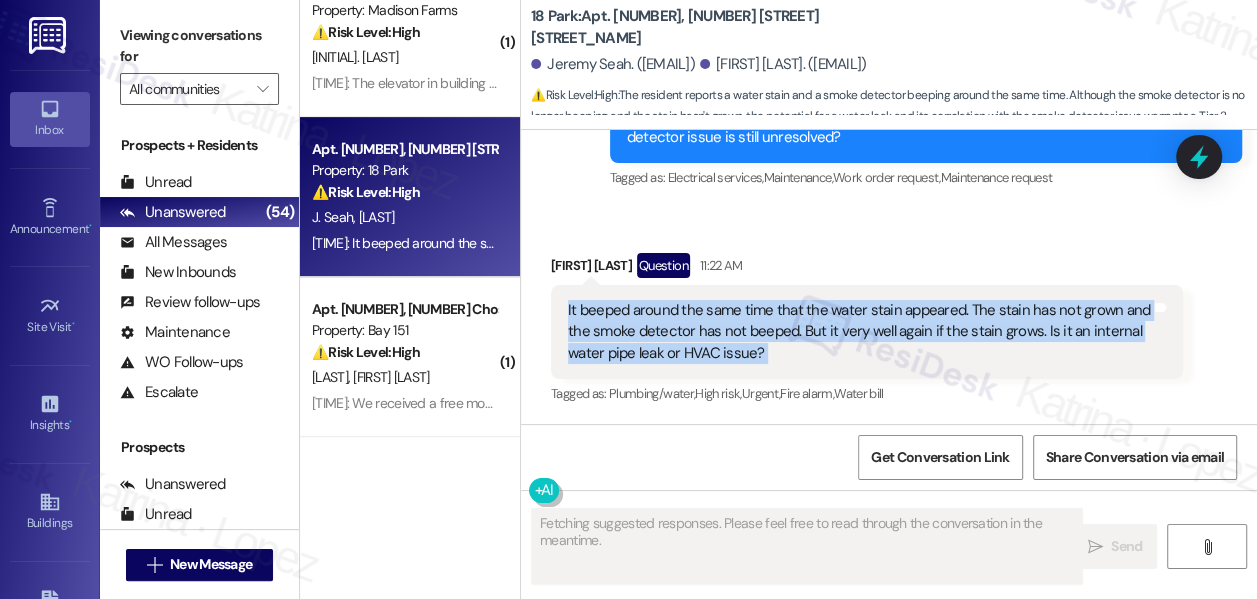 click on "It beeped around the same time that the water stain appeared. The stain has not grown and the smoke detector has not beeped. But it very well again if the stain grows. Is it an internal water pipe leak or HVAC issue?" at bounding box center [859, 332] 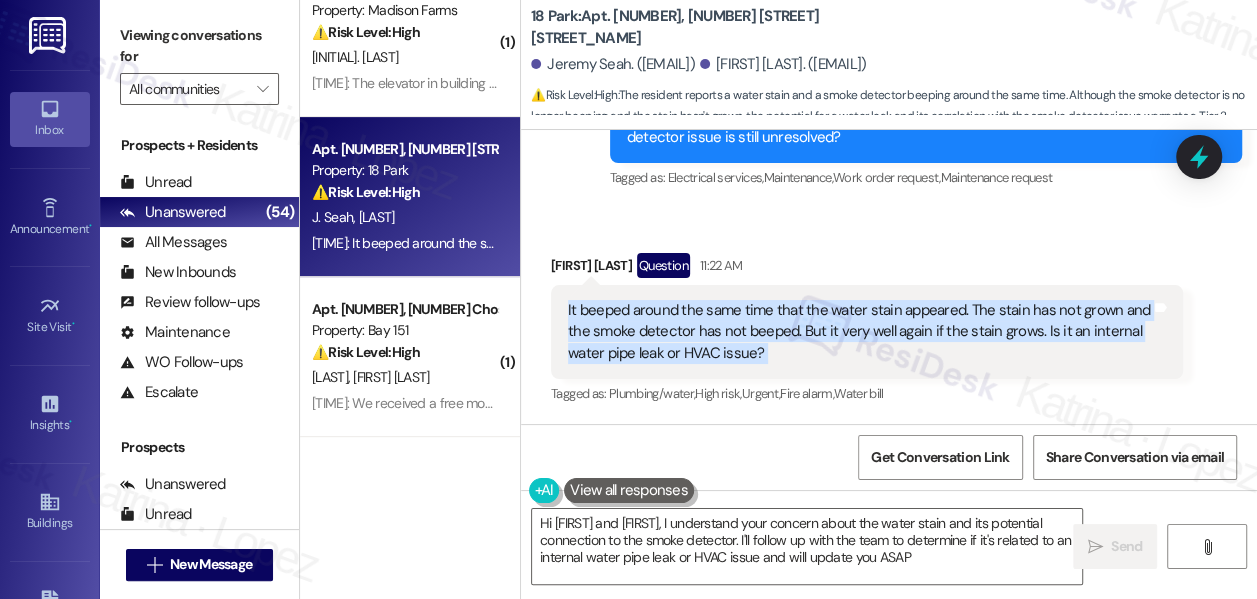 type on "Hi [FIRST] and [FIRST], I understand your concern about the water stain and its potential connection to the smoke detector. I'll follow up with the team to determine if it's related to an internal water pipe leak or HVAC issue and will update you ASAP!" 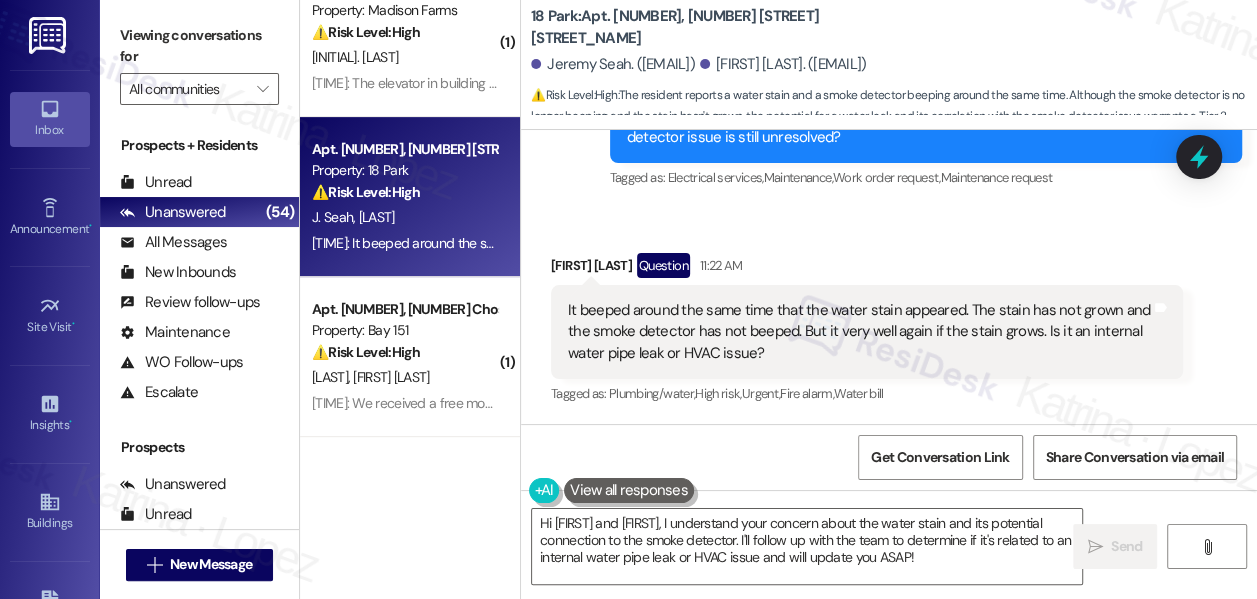 click on "Viewing conversations for All communities " at bounding box center [199, 62] 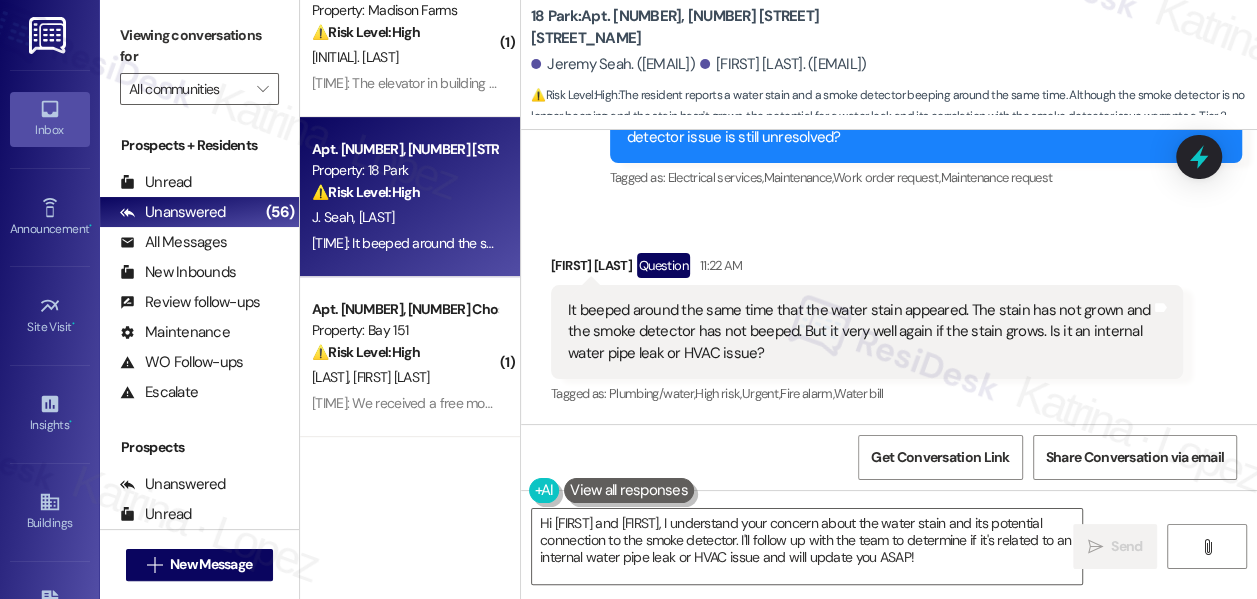 scroll, scrollTop: 3400, scrollLeft: 0, axis: vertical 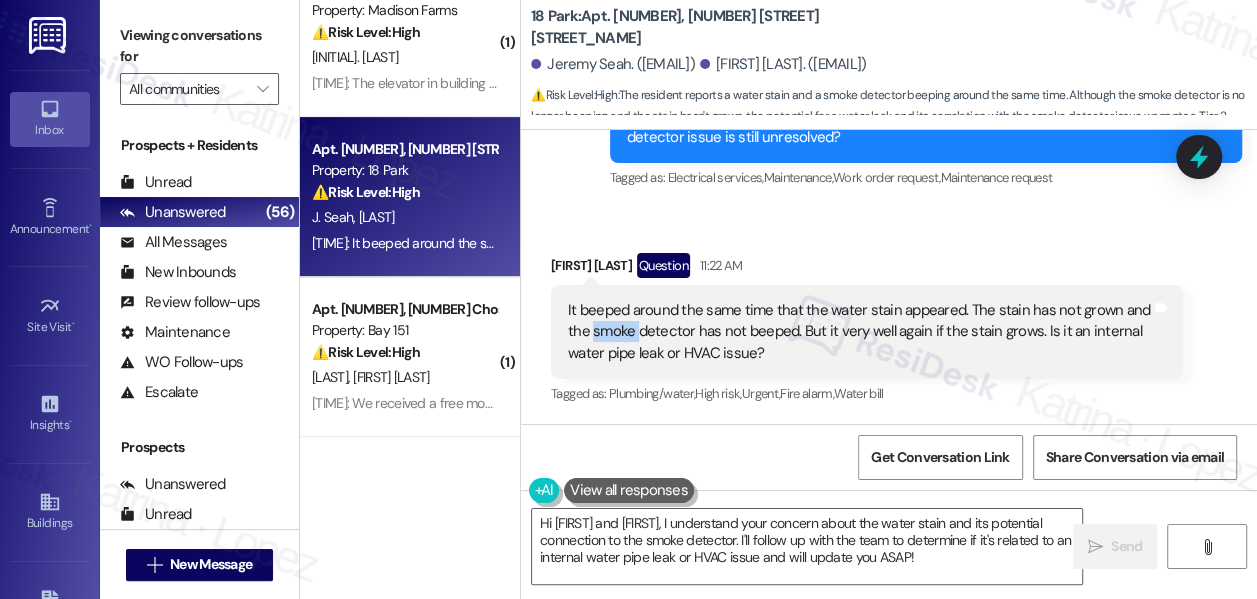click on "It beeped around the same time that the water stain appeared. The stain has not grown and the smoke detector has not beeped. But it very well again if the stain grows. Is it an internal water pipe leak or HVAC issue?" at bounding box center (859, 332) 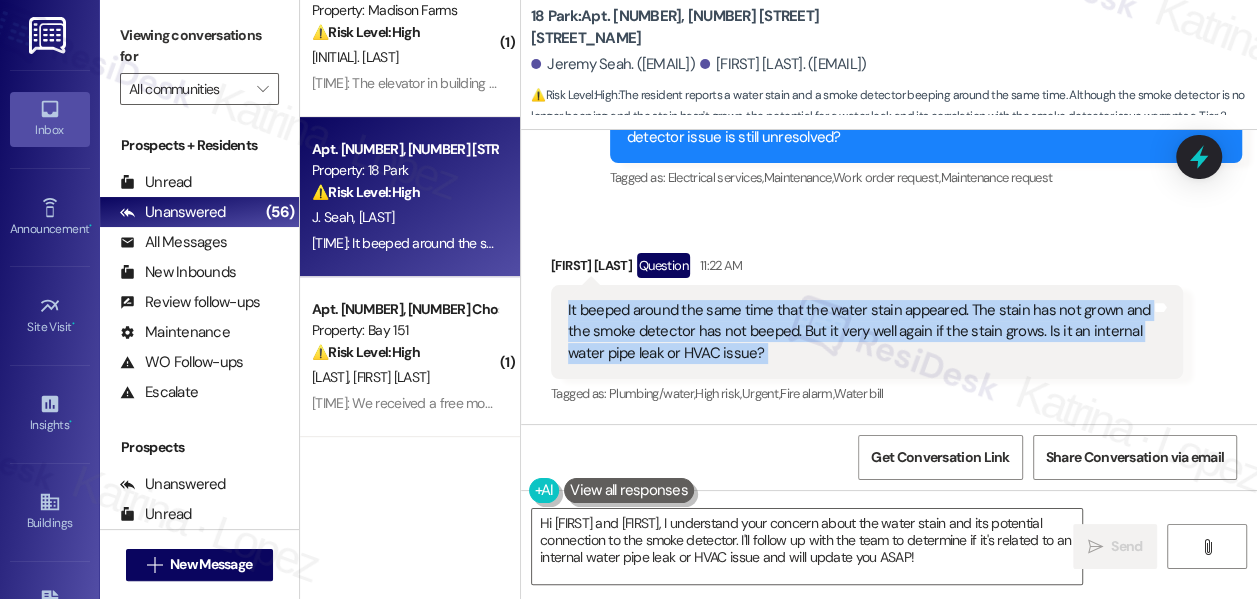 click on "It beeped around the same time that the water stain appeared. The stain has not grown and the smoke detector has not beeped. But it very well again if the stain grows. Is it an internal water pipe leak or HVAC issue?" at bounding box center [859, 332] 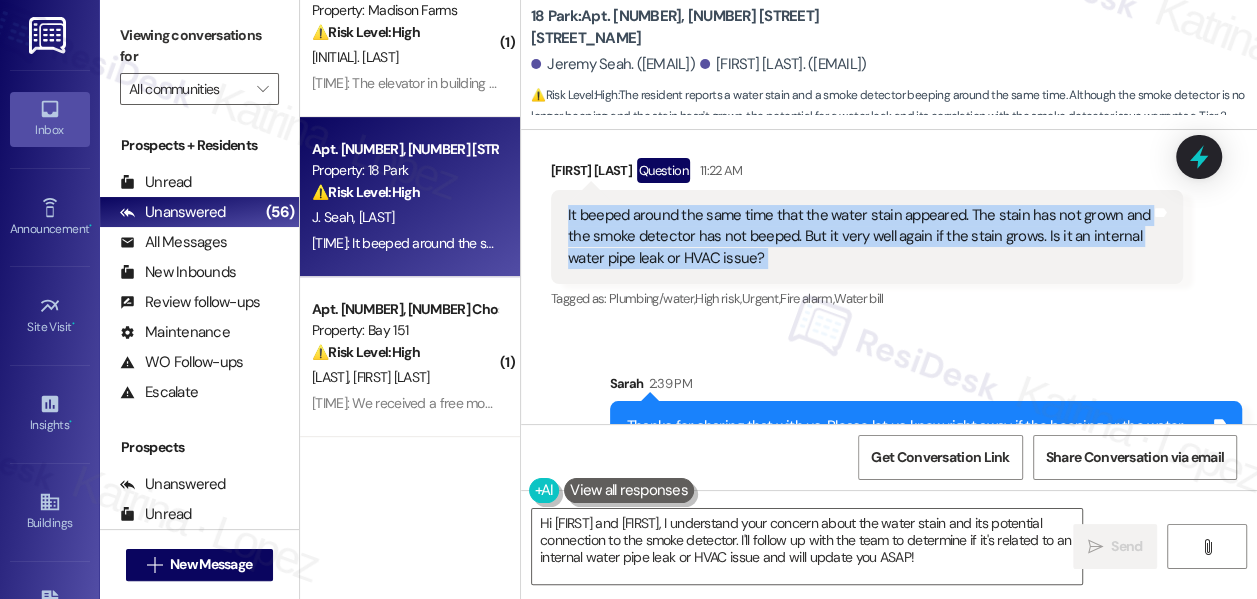 scroll, scrollTop: 3582, scrollLeft: 0, axis: vertical 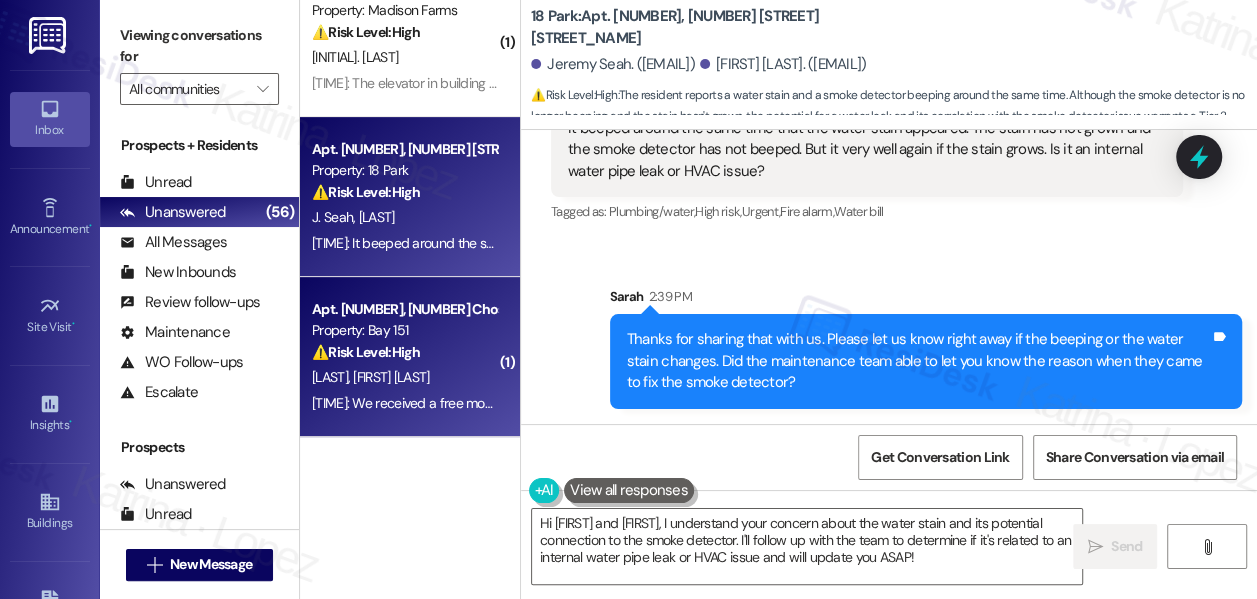 click on "[TIME]: We received a free month in [DATE] and should receive another in [DATE], as written in the Lease Summary (for some reason I’m unable to share the document here). Could you please share the contact info for the management office? Who's the best person to reach out? [TIME]: We received a free month in [DATE] and should receive another in [DATE], as written in the Lease Summary (for some reason I’m unable to share the document here). Could you please share the contact info for the management office? Who's the best person to reach out?" at bounding box center [1115, 403] 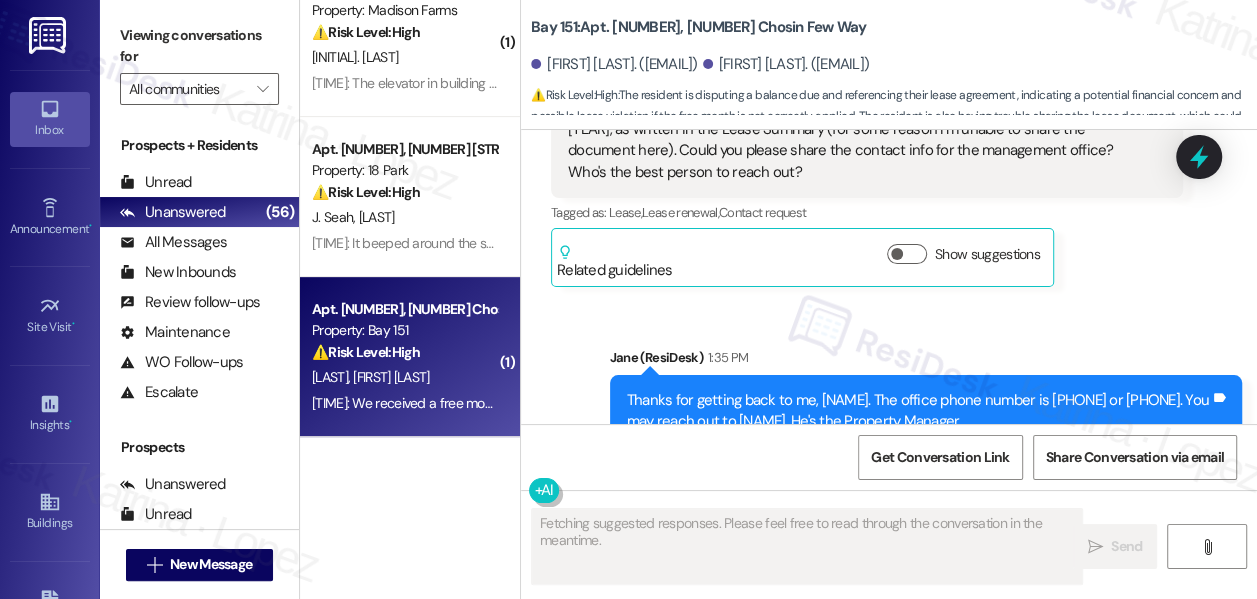 scroll, scrollTop: 32583, scrollLeft: 0, axis: vertical 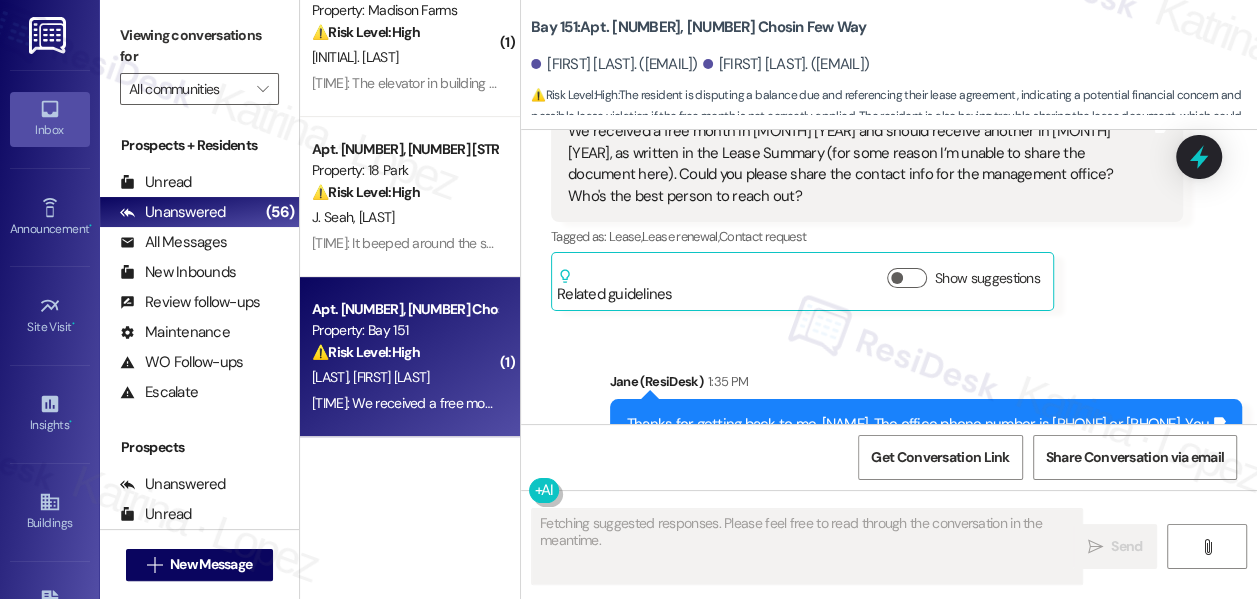 click on "Thanks for getting back to me, [NAME]. The office phone number is [PHONE] or [PHONE]. You may reach out to [NAME]. He's the Property Manager." at bounding box center (918, 435) 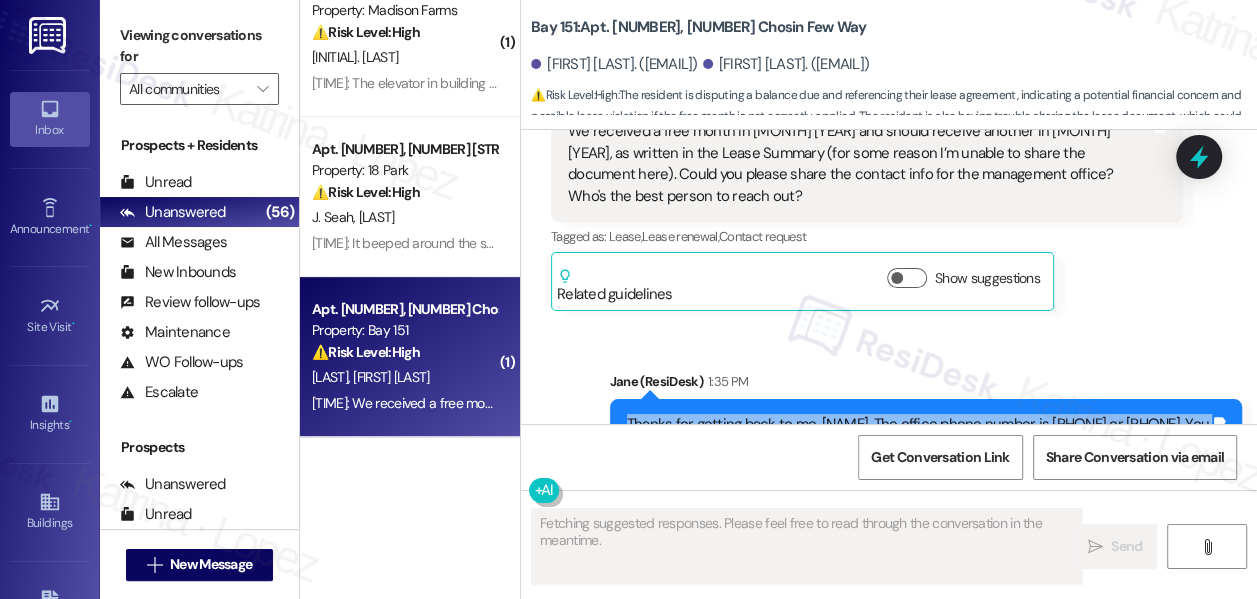 click on "Thanks for getting back to me, [NAME]. The office phone number is [PHONE] or [PHONE]. You may reach out to [NAME]. He's the Property Manager." at bounding box center (918, 435) 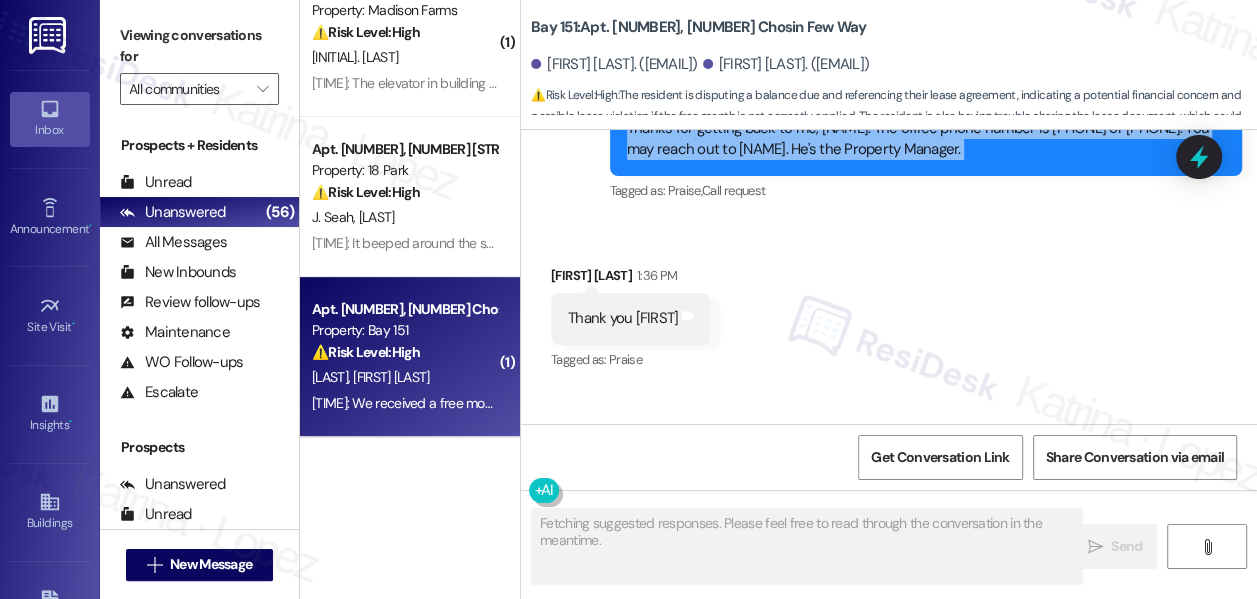 scroll, scrollTop: 32934, scrollLeft: 0, axis: vertical 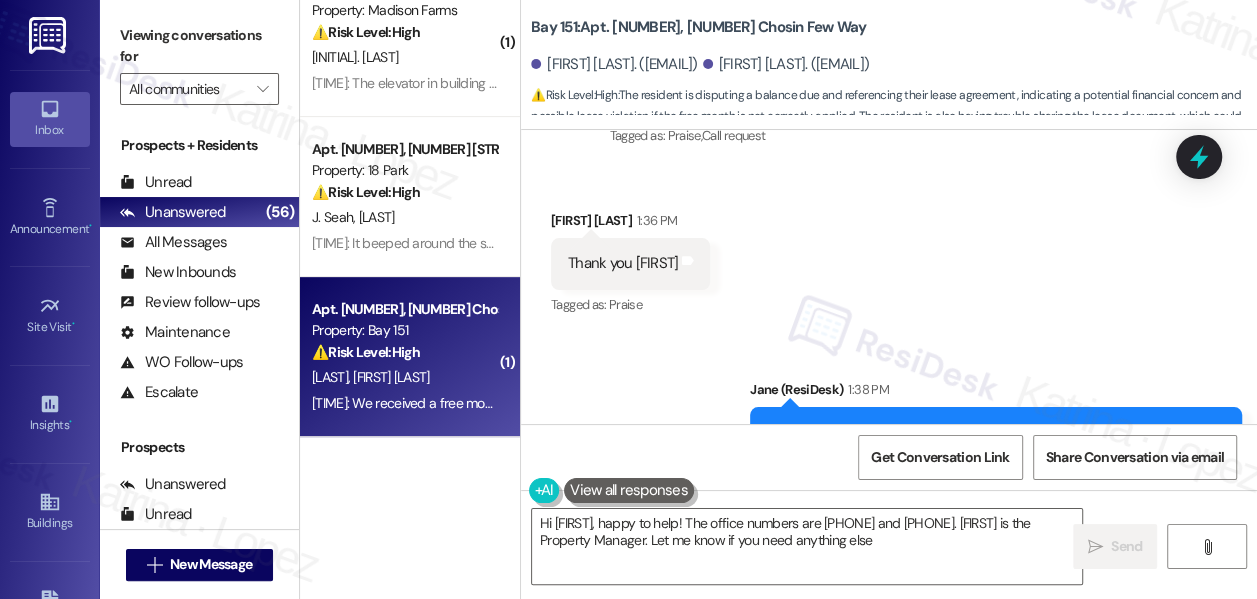 type on "Hi [FIRST], happy to help! The office numbers are [PHONE] and [PHONE]. [FIRST] is the Property Manager. Let me know if you need anything else!" 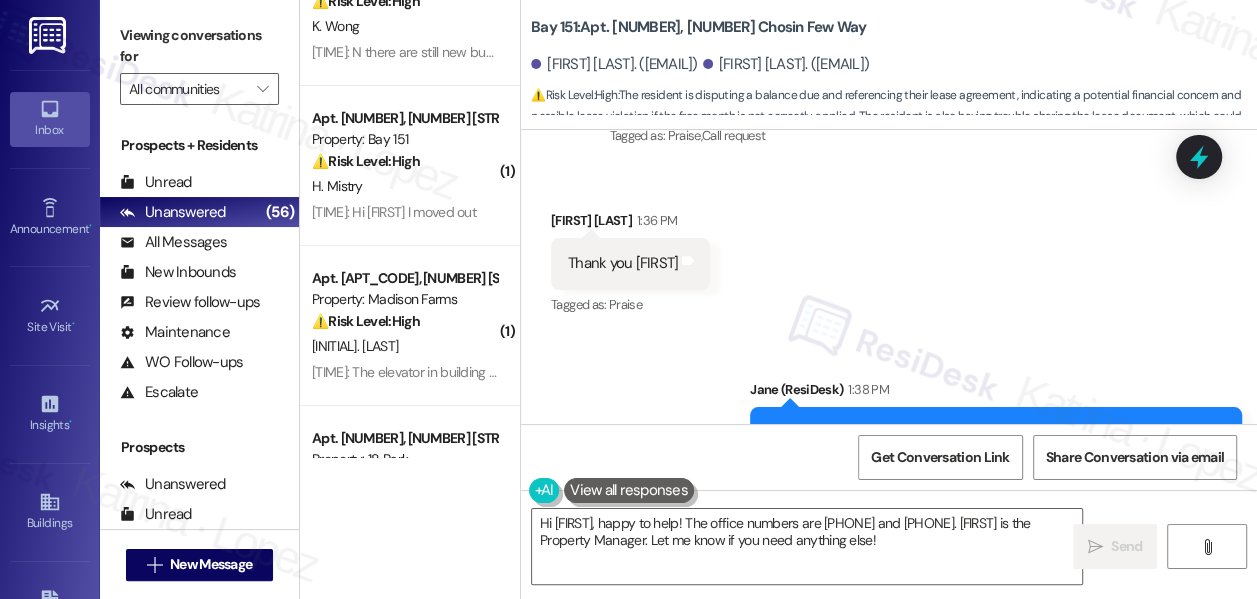 scroll, scrollTop: 0, scrollLeft: 0, axis: both 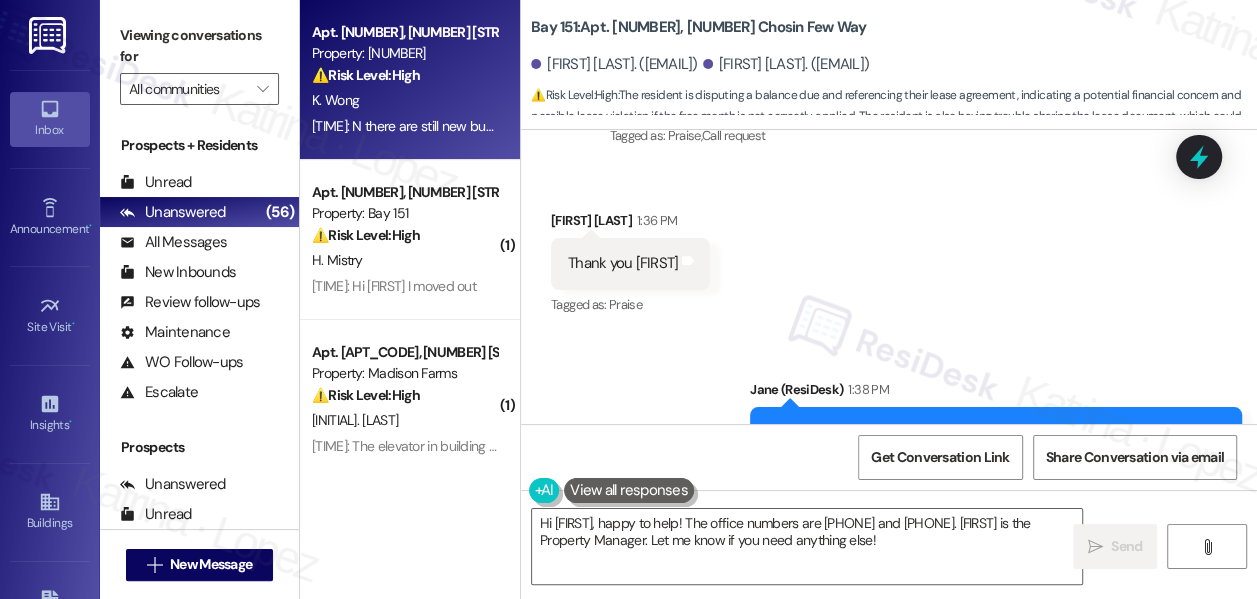 click on "⚠️  Risk Level:  High The resident indicates that a previous work order to seal up a small crack was not effective, and new bugs are still entering the property. This suggests a potential pest control issue that needs urgent attention to prevent further infestation and potential health concerns." at bounding box center [404, 75] 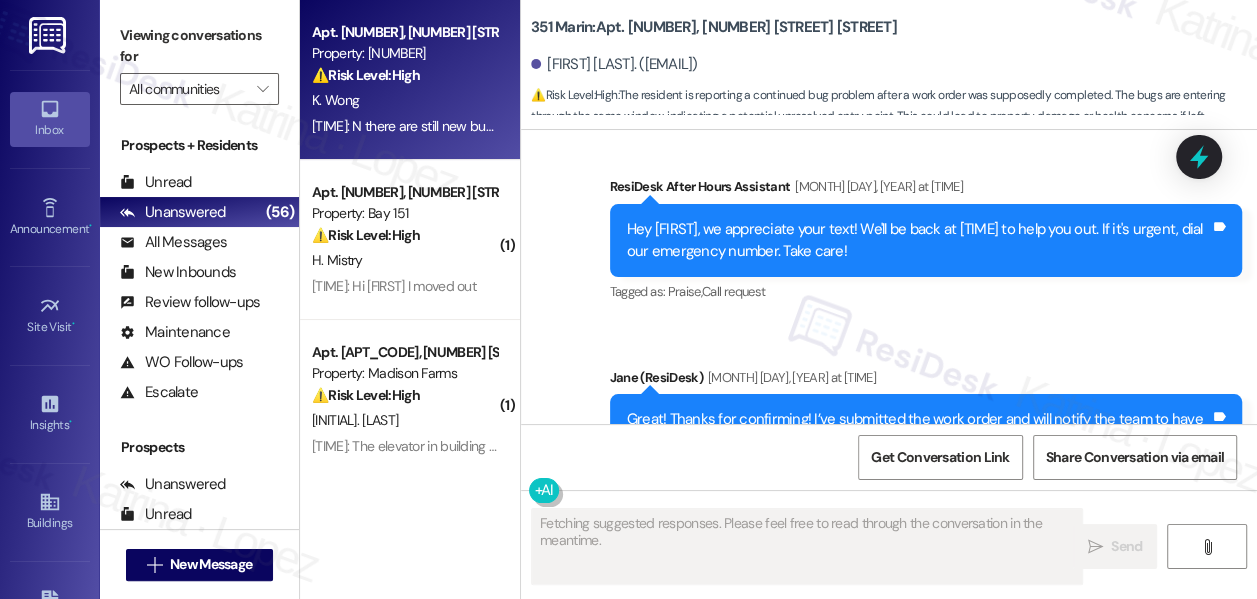 scroll, scrollTop: 4691, scrollLeft: 0, axis: vertical 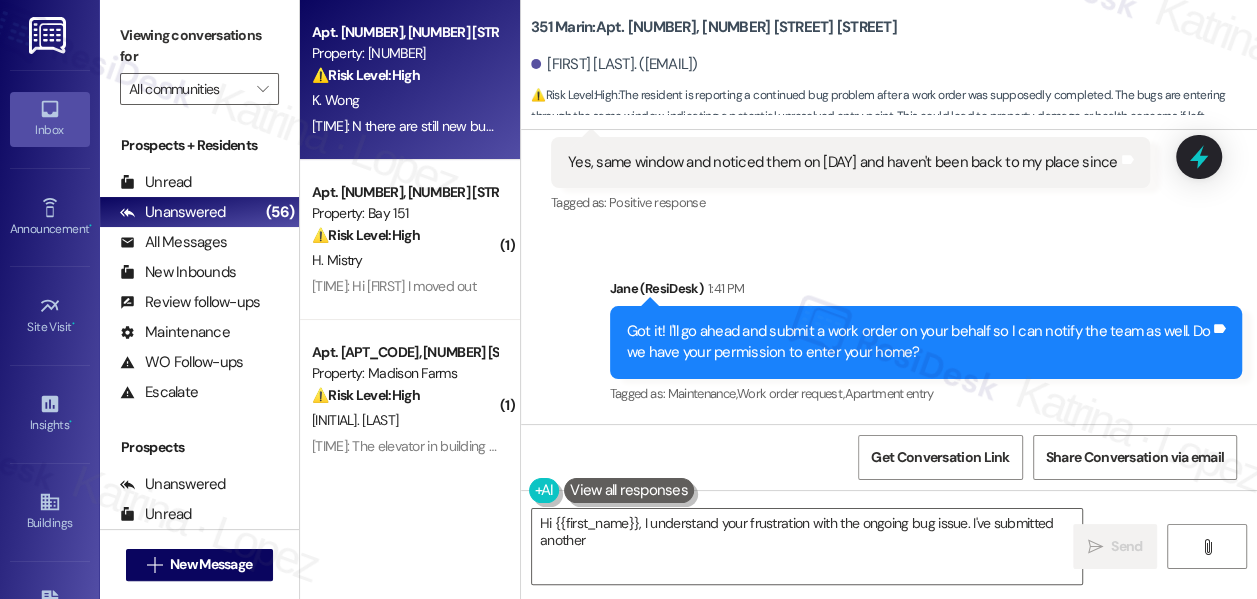 click on "Got it! I'll go ahead and submit a work order on your behalf so I can notify the team as well. Do we have your permission to enter your home?" at bounding box center [918, 342] 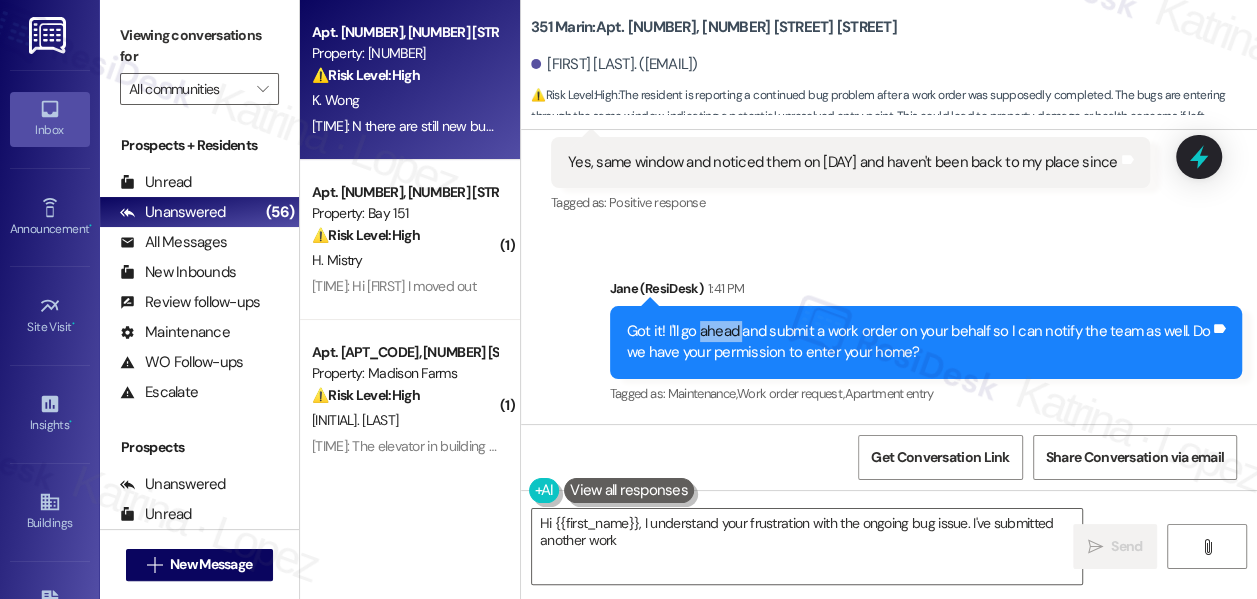 click on "Got it! I'll go ahead and submit a work order on your behalf so I can notify the team as well. Do we have your permission to enter your home?" at bounding box center [918, 342] 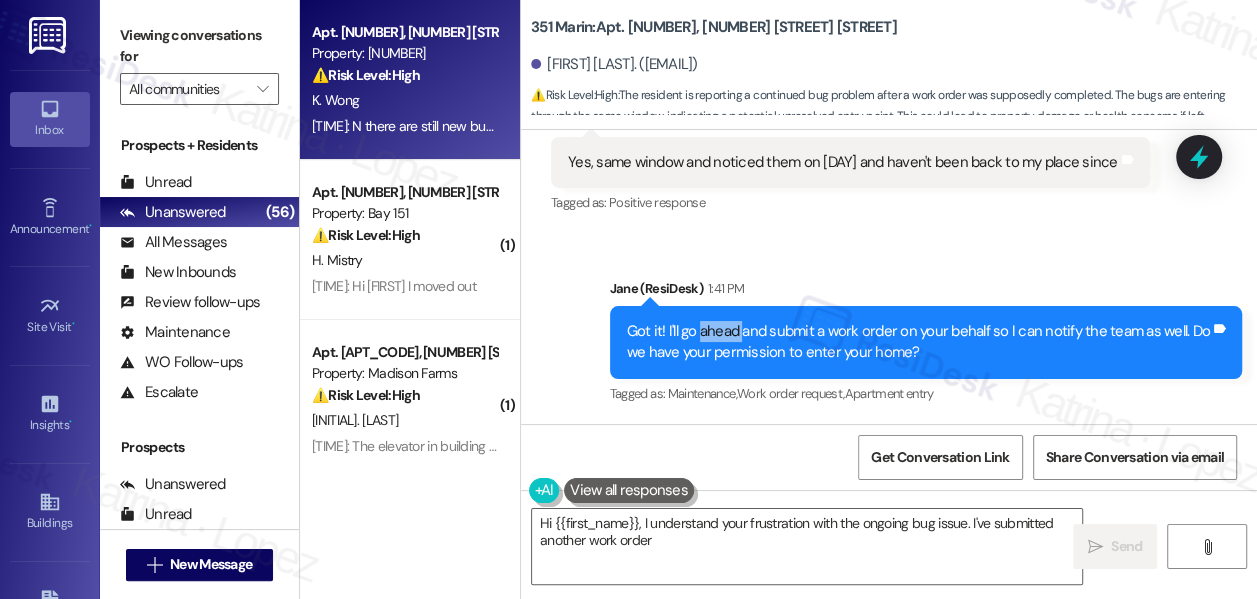 click on "Got it! I'll go ahead and submit a work order on your behalf so I can notify the team as well. Do we have your permission to enter your home?" at bounding box center (918, 342) 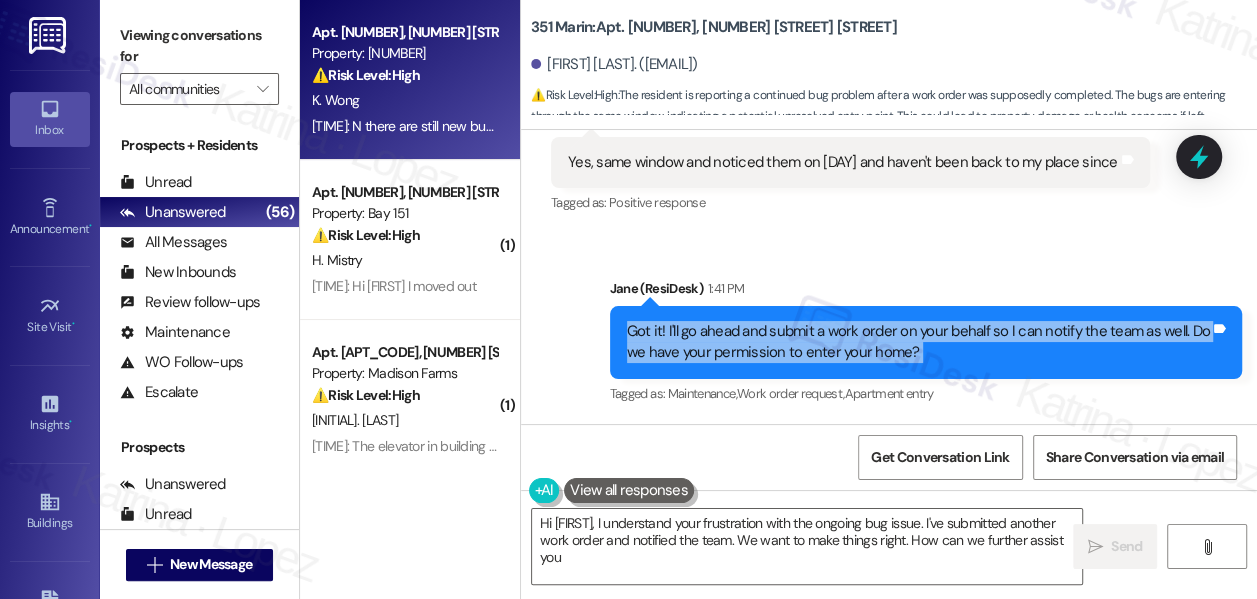 type on "Hi [FIRST], I understand your frustration with the ongoing bug issue. I've submitted another work order and notified the team. We want to make things right. How can we further assist you?" 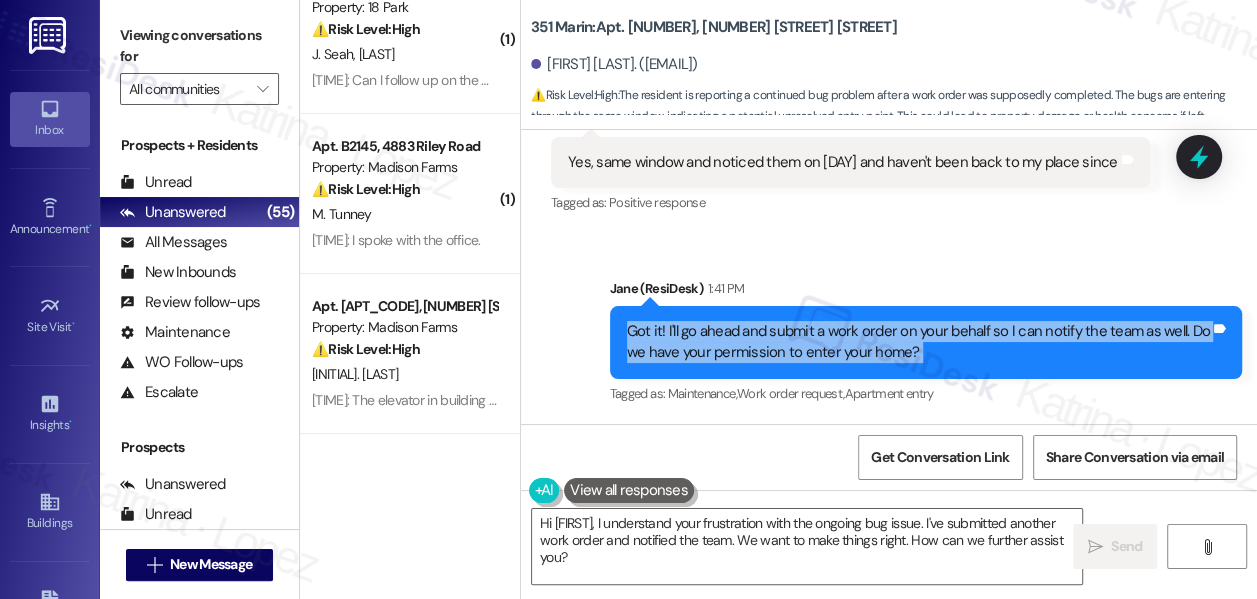 scroll, scrollTop: 0, scrollLeft: 0, axis: both 